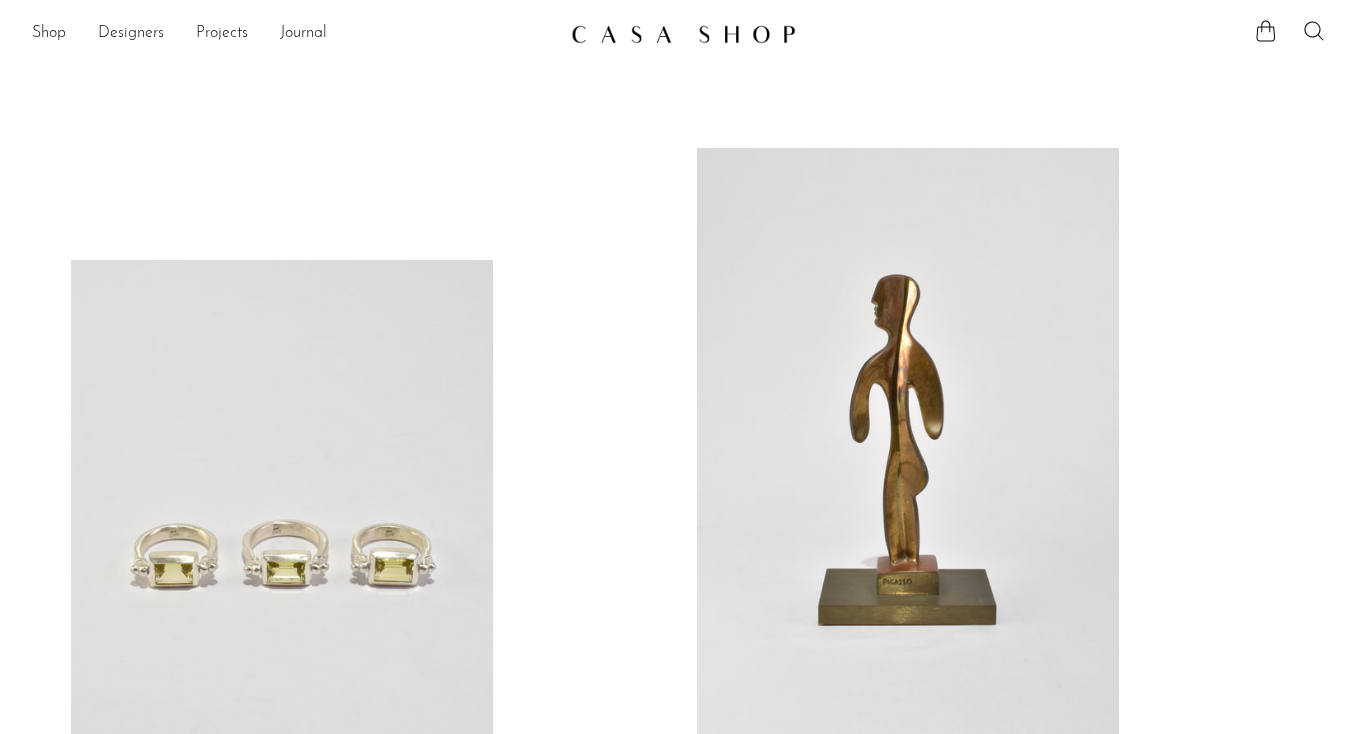 scroll, scrollTop: 0, scrollLeft: 0, axis: both 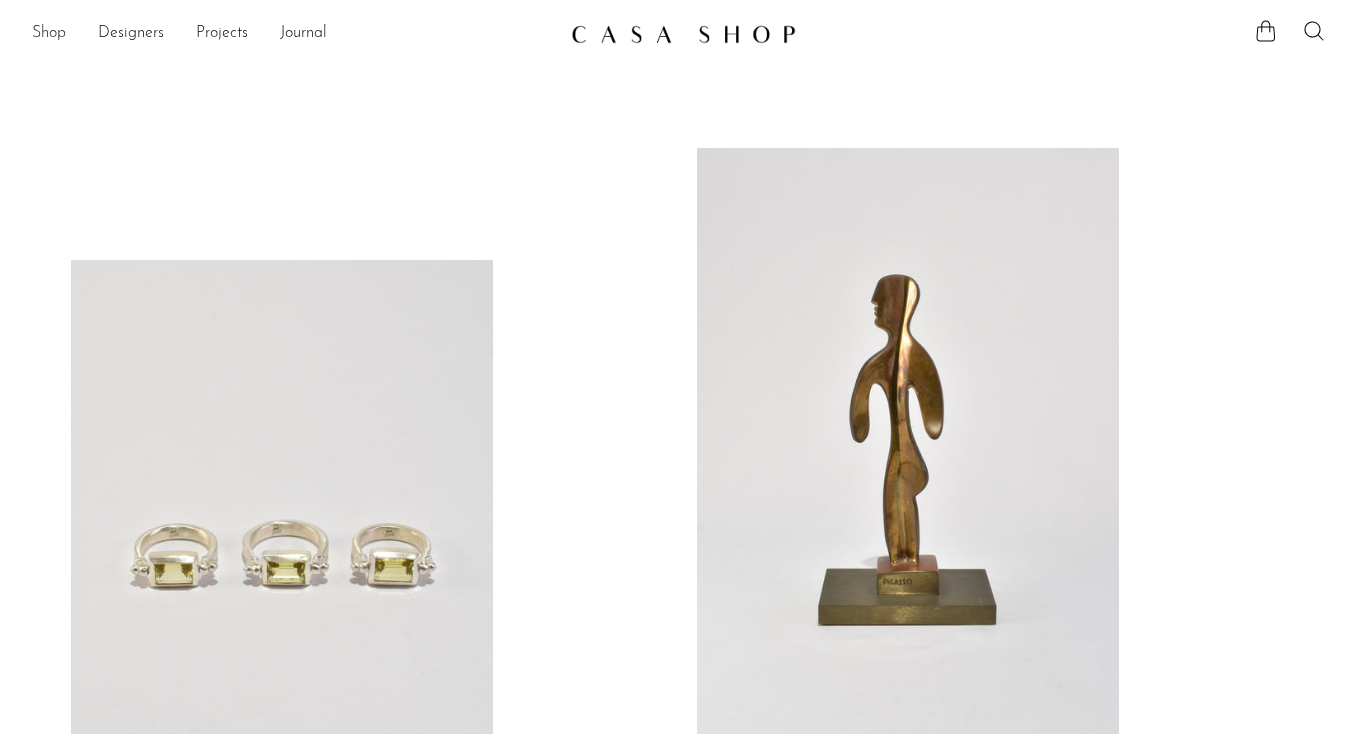click on "Shop" at bounding box center (49, 34) 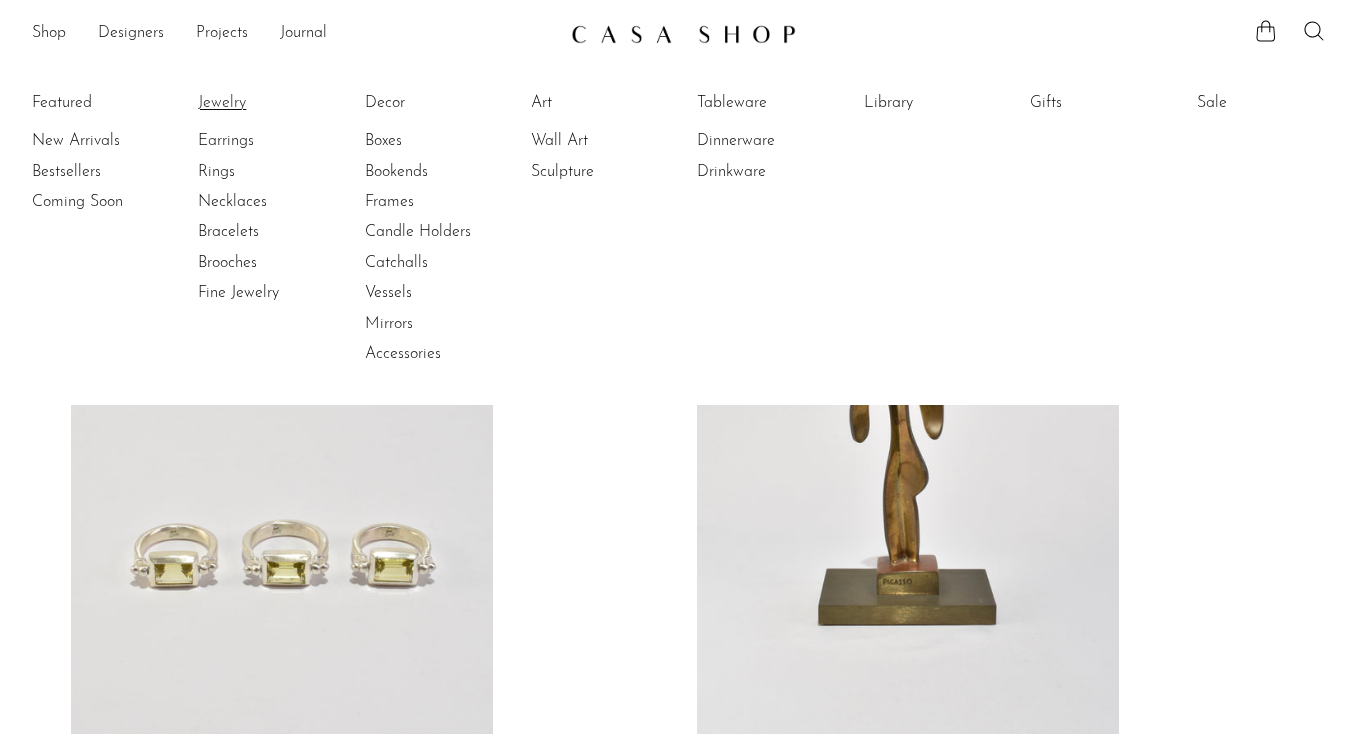 click on "Jewelry" at bounding box center (273, 103) 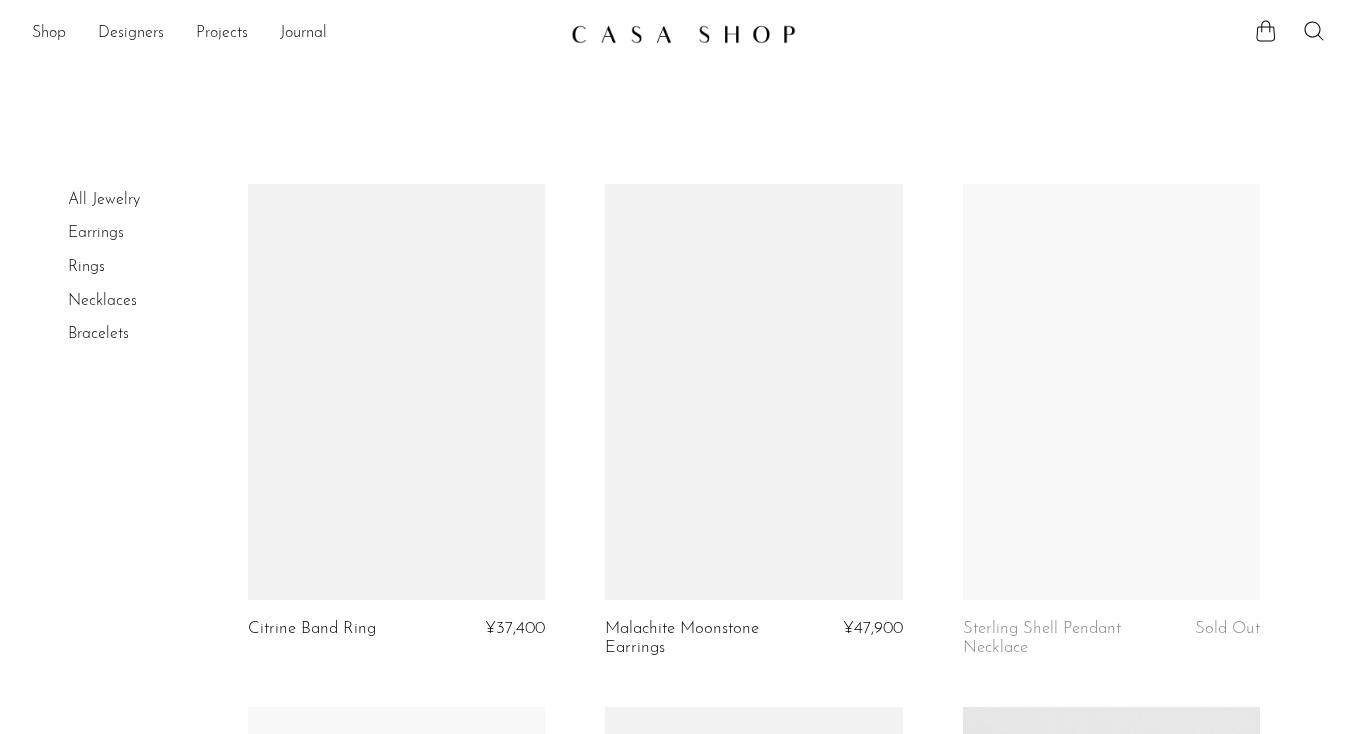 scroll, scrollTop: 0, scrollLeft: 0, axis: both 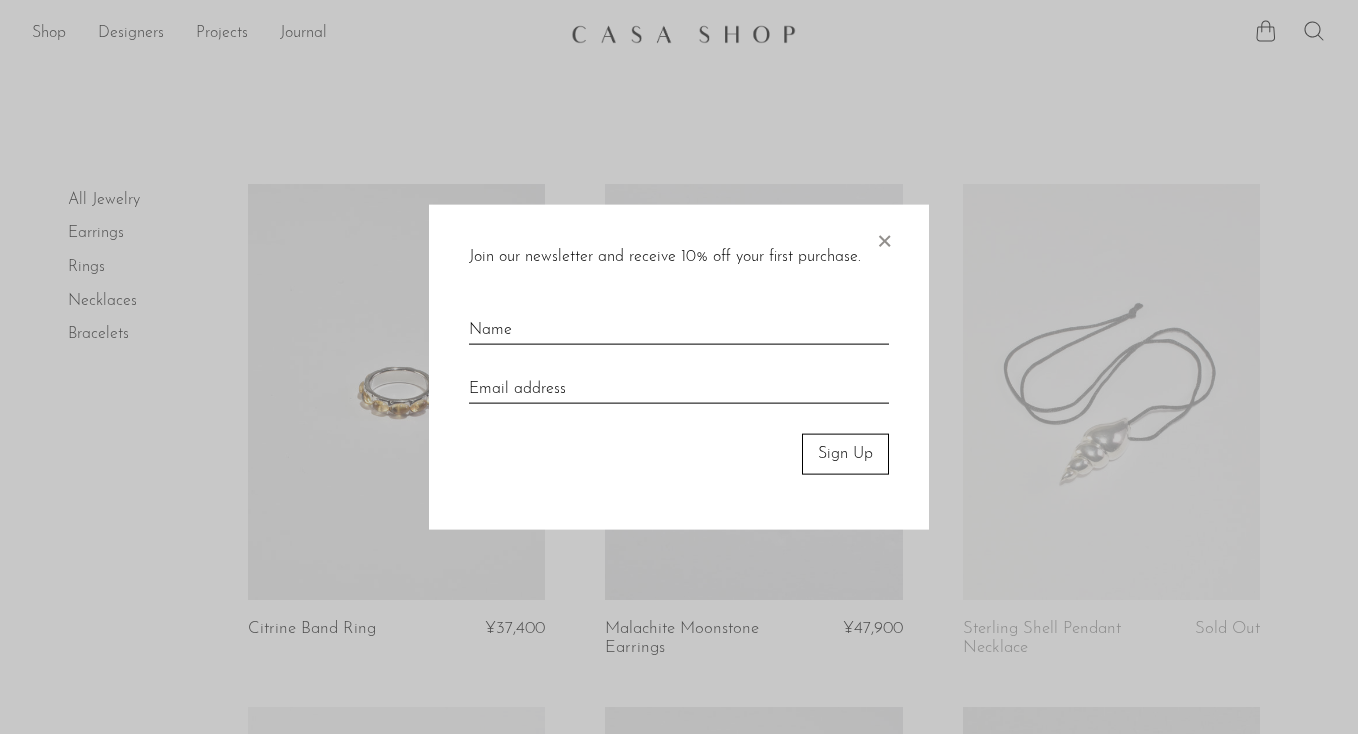 click on "×" at bounding box center (884, 237) 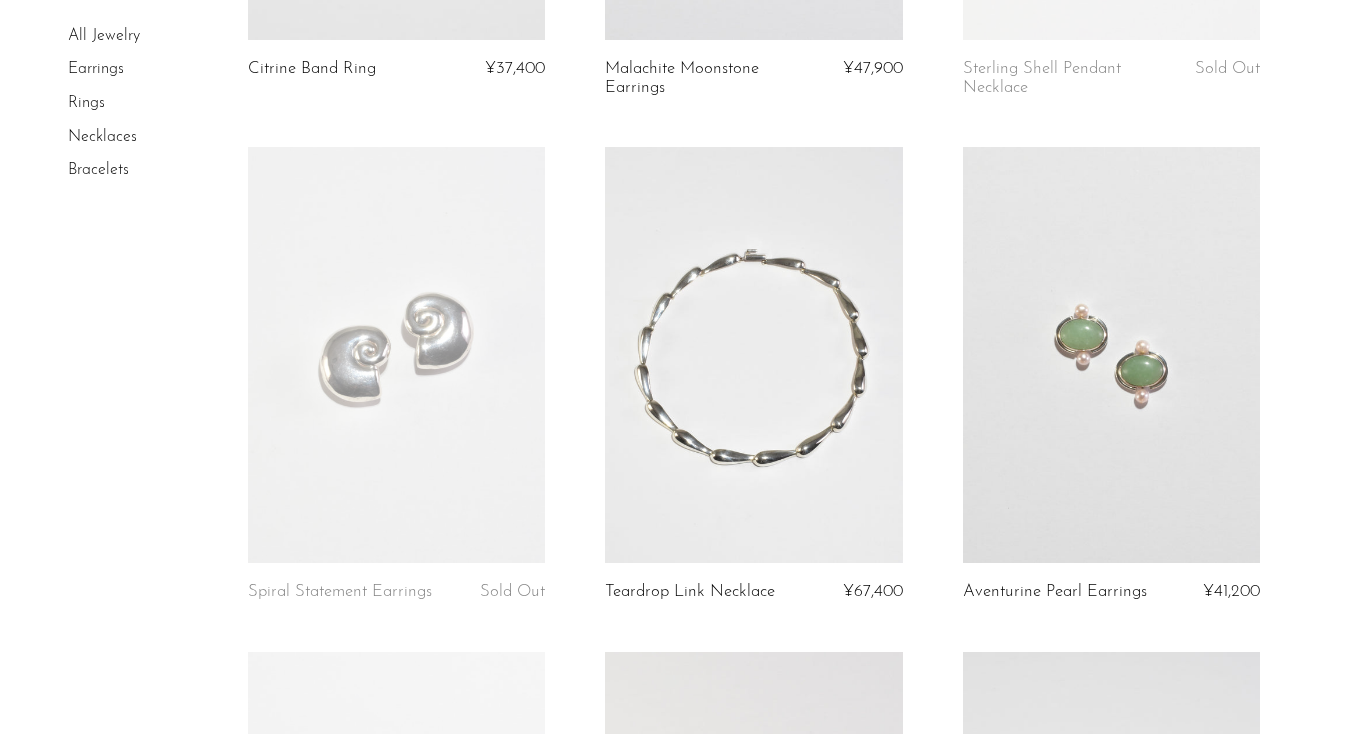 scroll, scrollTop: 562, scrollLeft: 0, axis: vertical 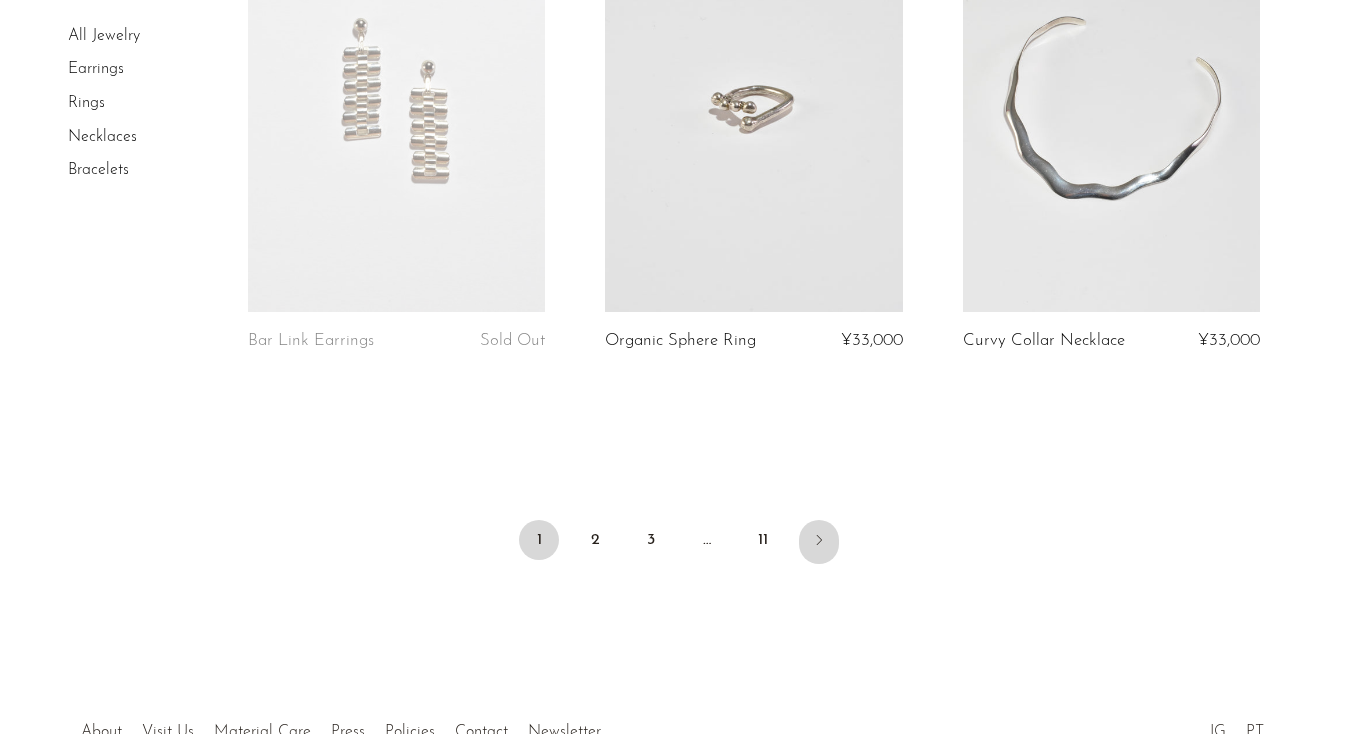 click 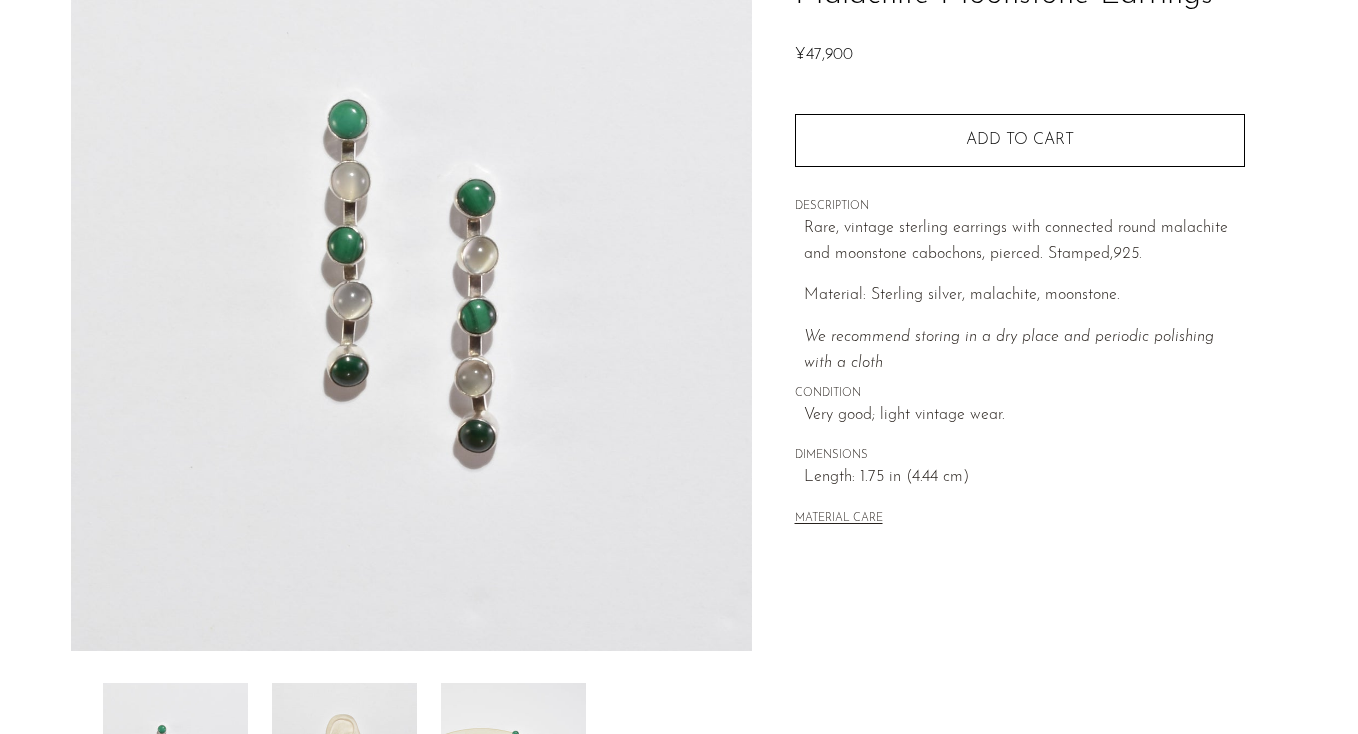 scroll, scrollTop: 514, scrollLeft: 0, axis: vertical 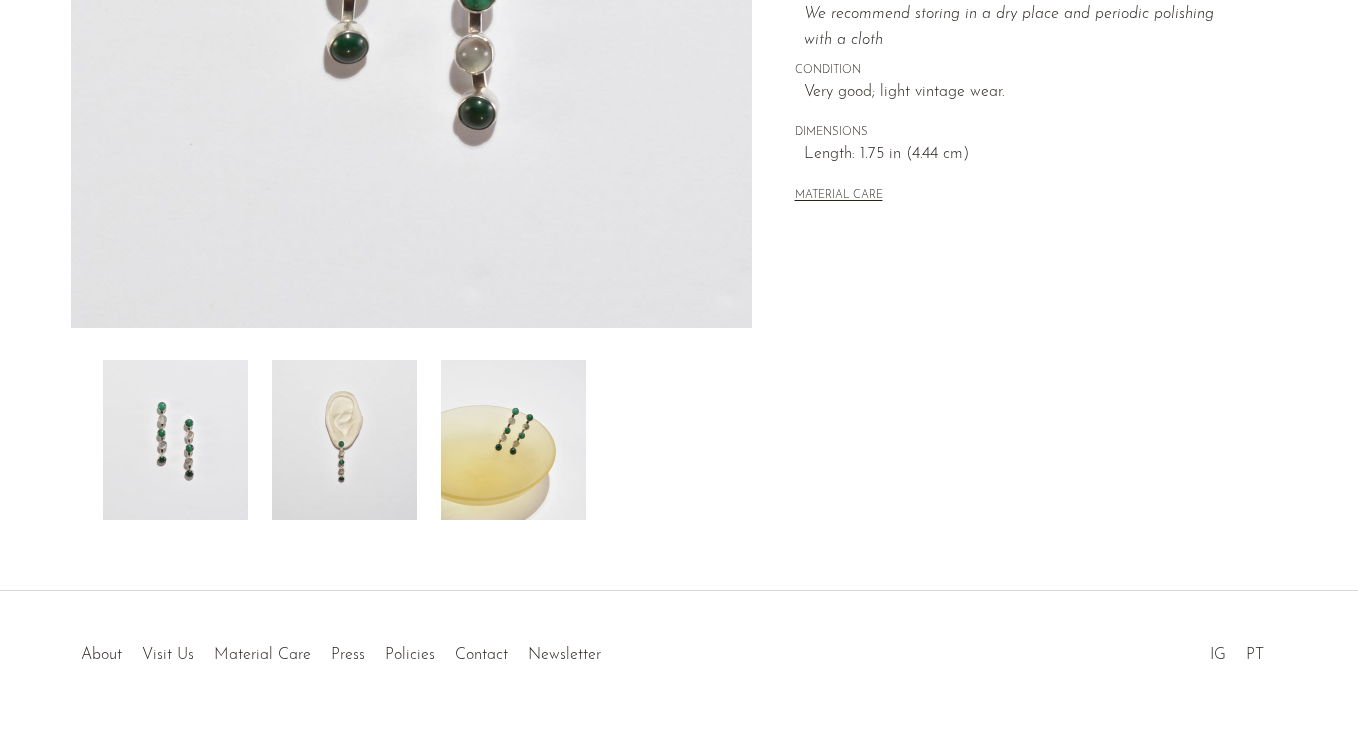click at bounding box center (344, 440) 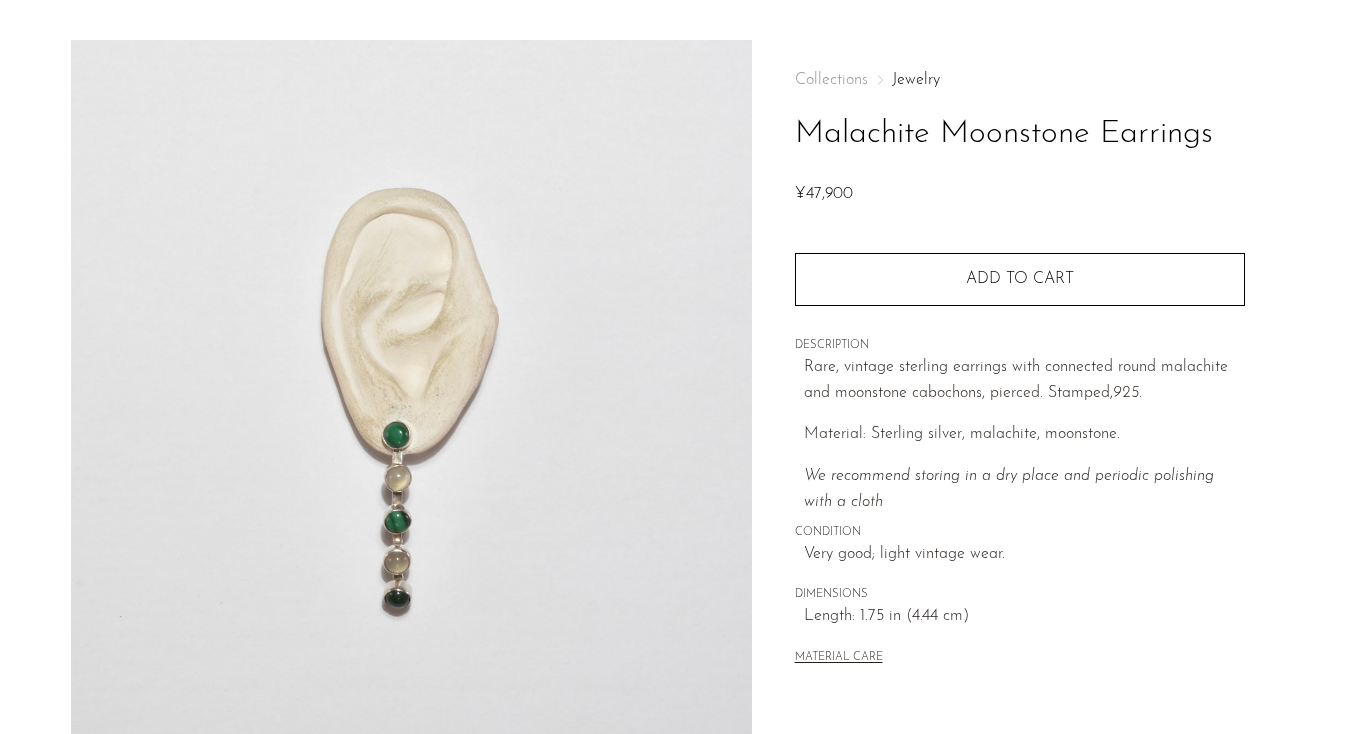 scroll, scrollTop: 45, scrollLeft: 0, axis: vertical 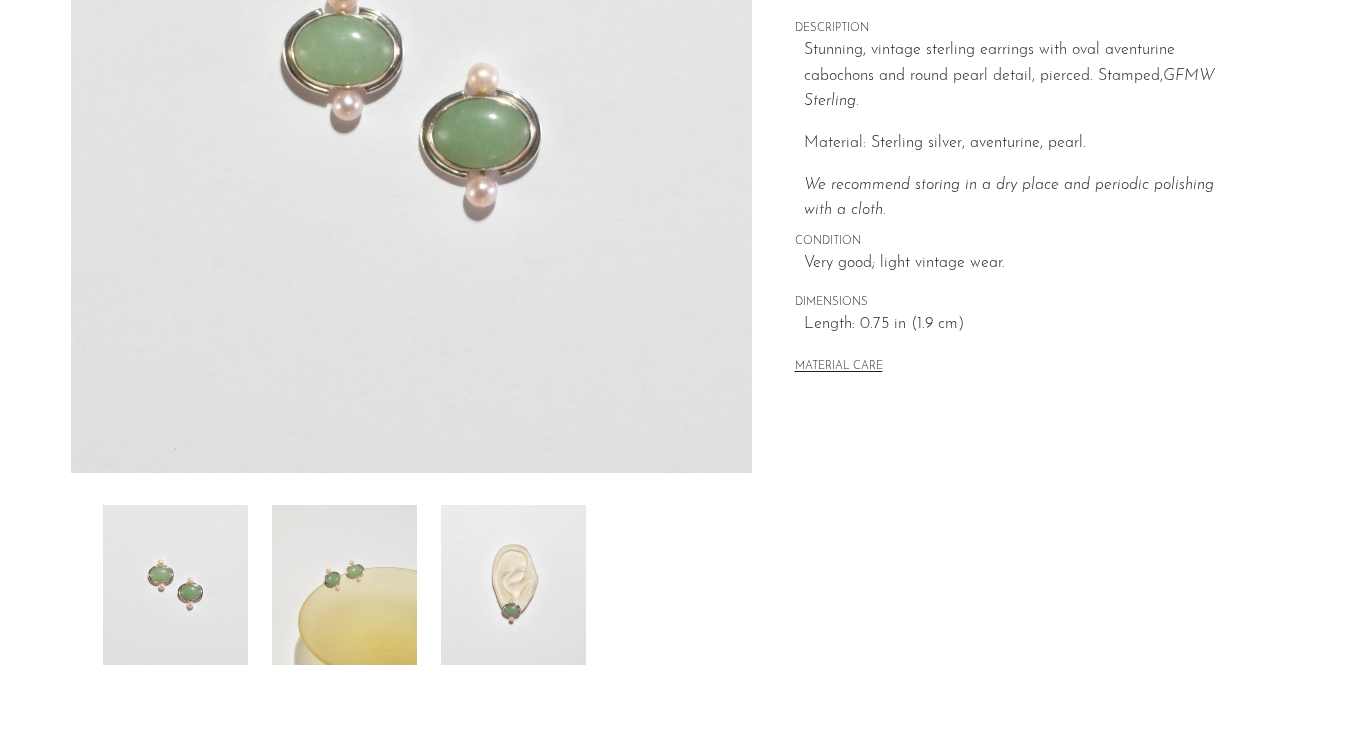 click at bounding box center (344, 585) 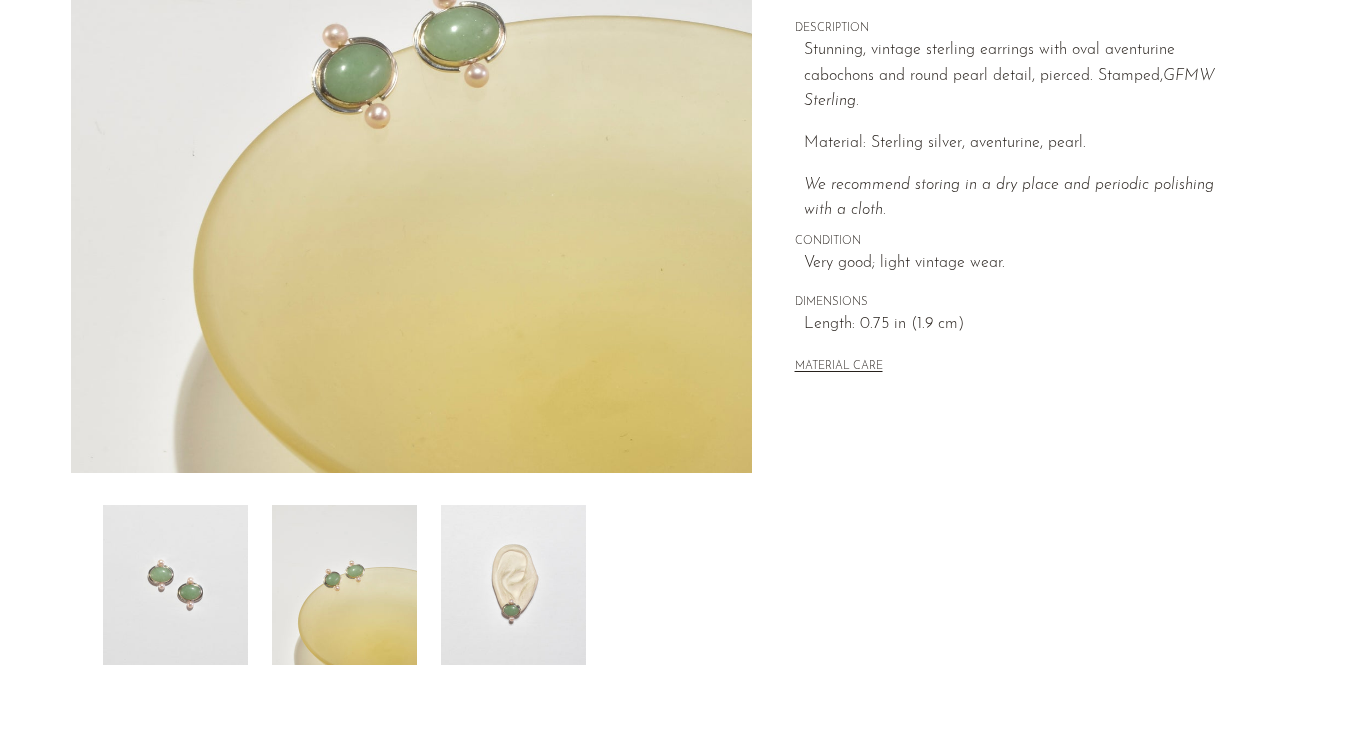 click at bounding box center [513, 585] 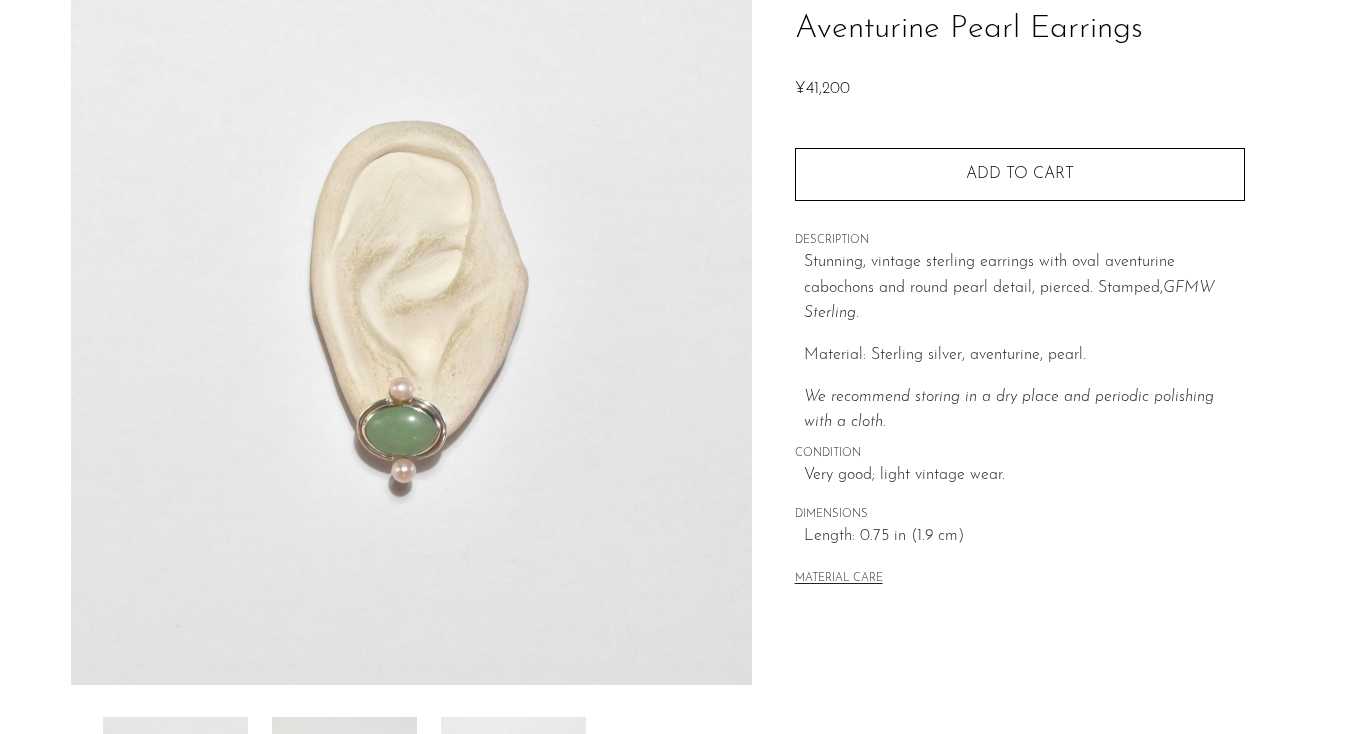 scroll, scrollTop: 152, scrollLeft: 0, axis: vertical 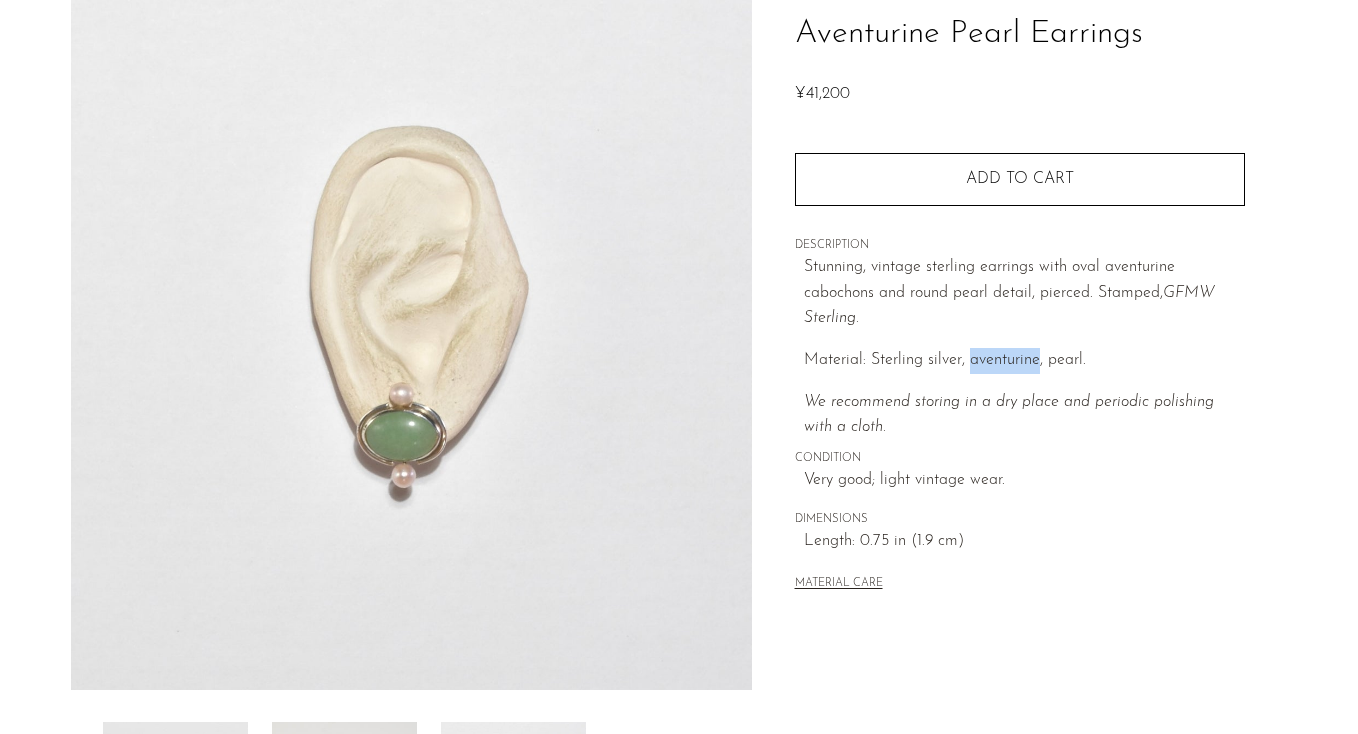 drag, startPoint x: 968, startPoint y: 360, endPoint x: 1039, endPoint y: 354, distance: 71.25307 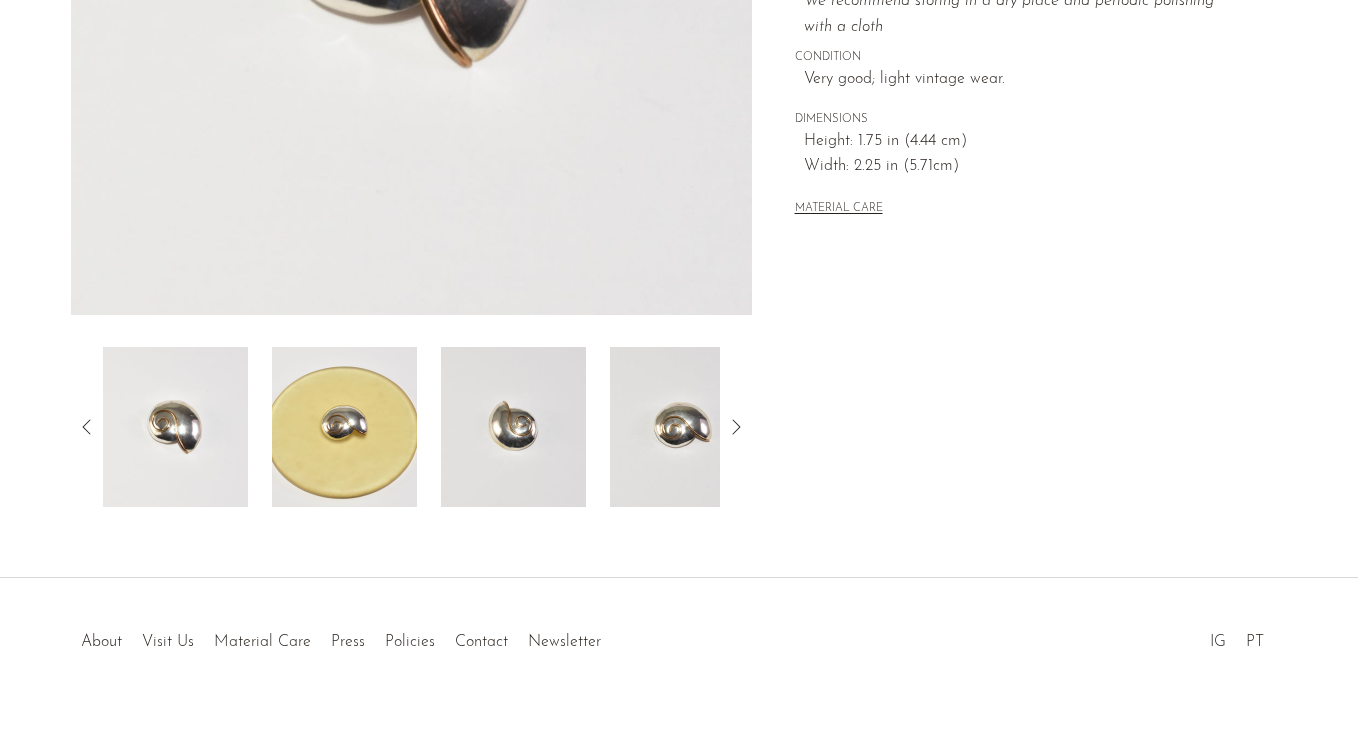 scroll, scrollTop: 504, scrollLeft: 0, axis: vertical 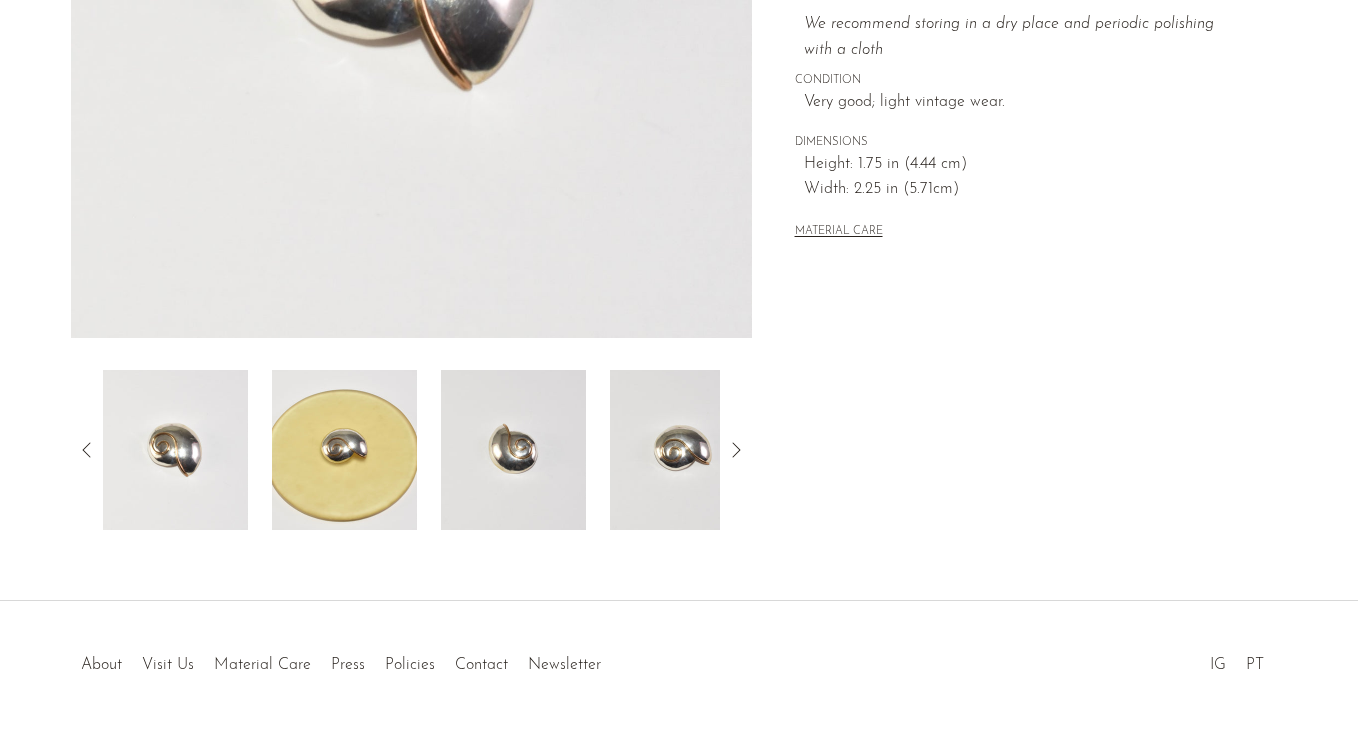 click at bounding box center [682, 450] 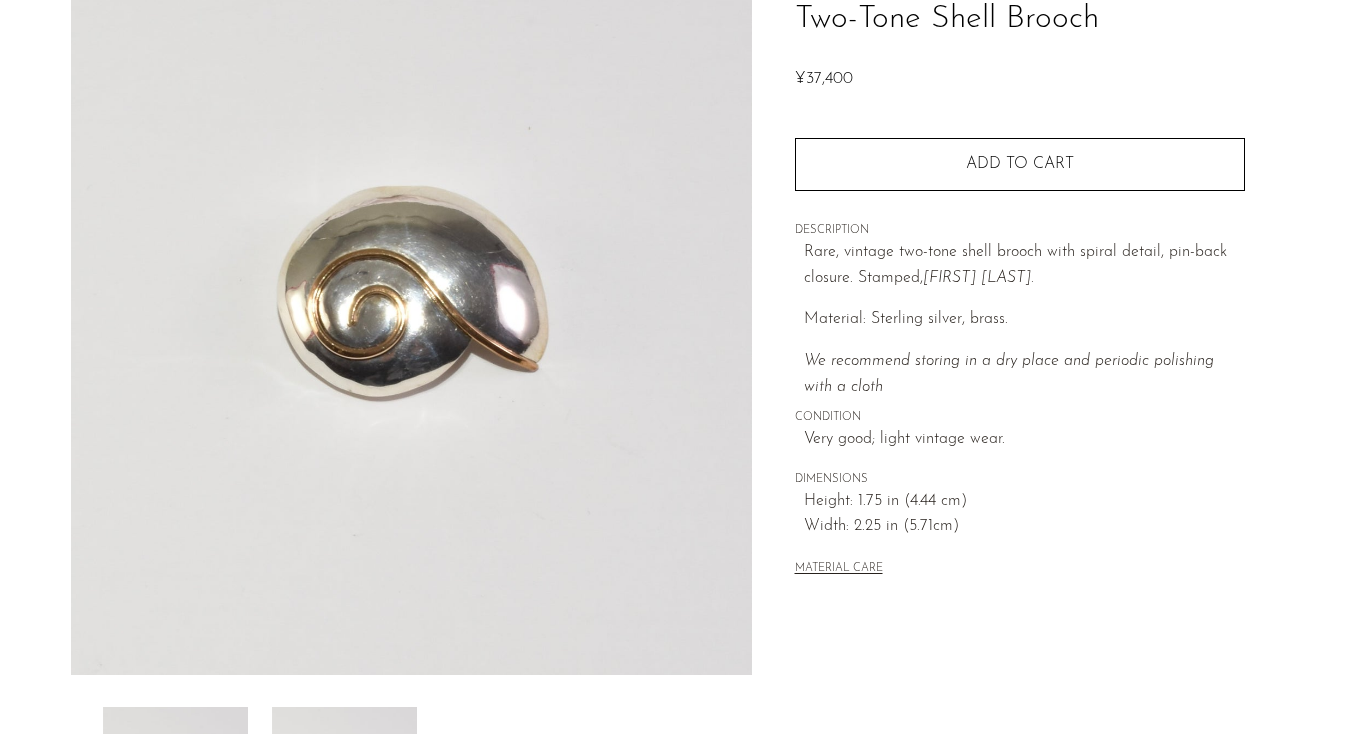 scroll, scrollTop: 140, scrollLeft: 0, axis: vertical 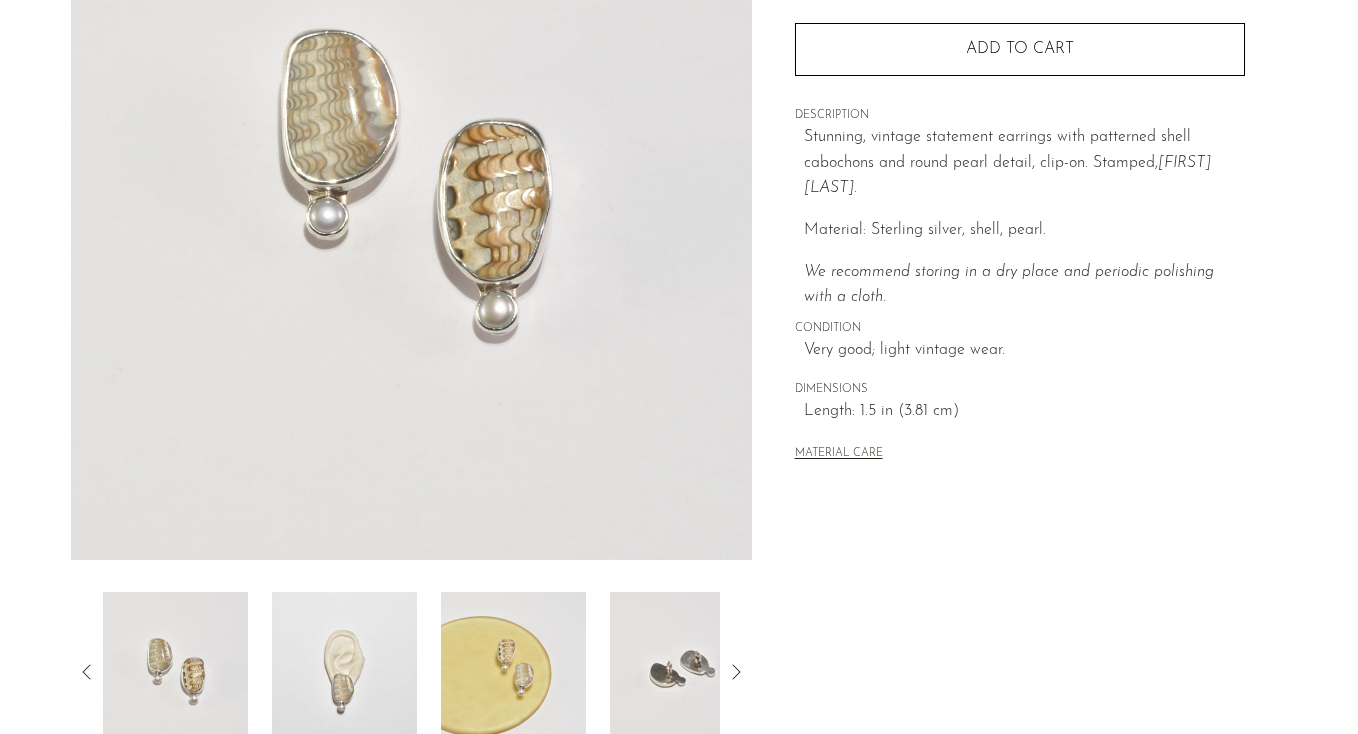 click at bounding box center [344, 672] 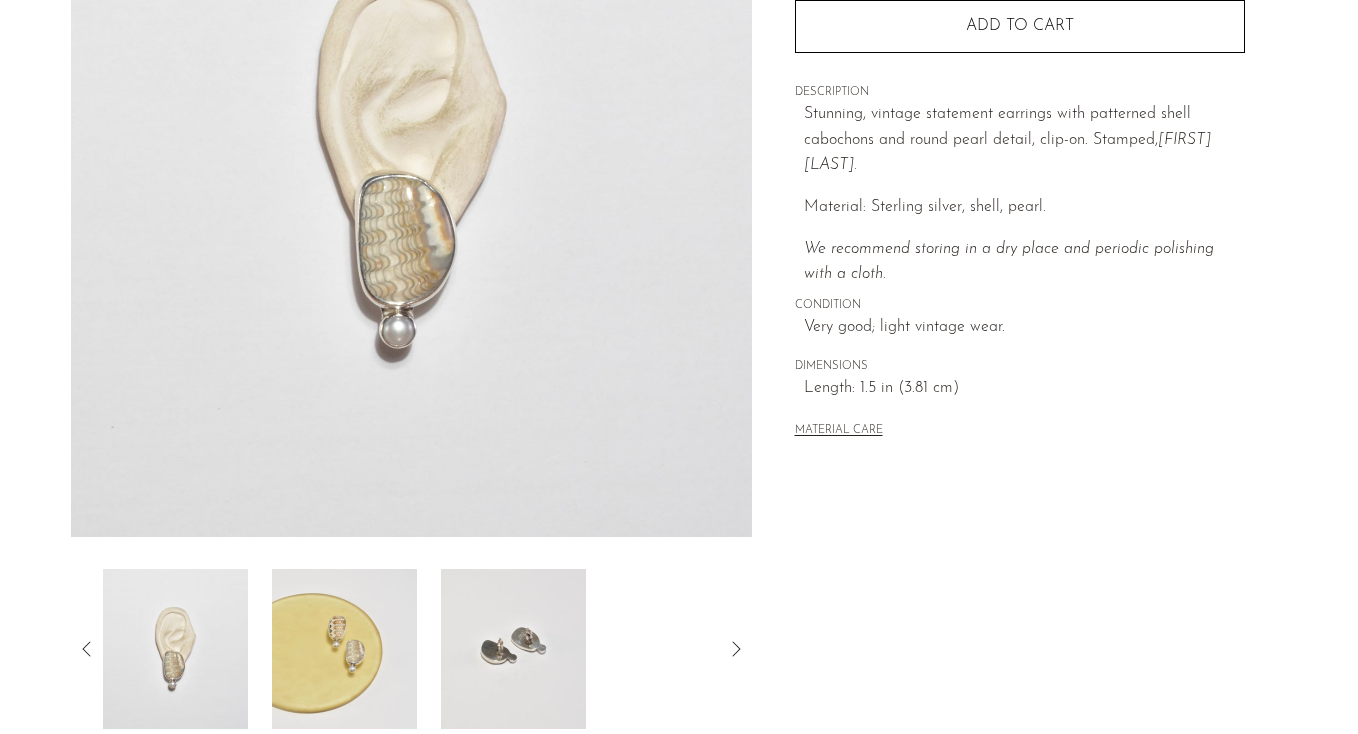 scroll, scrollTop: 306, scrollLeft: 0, axis: vertical 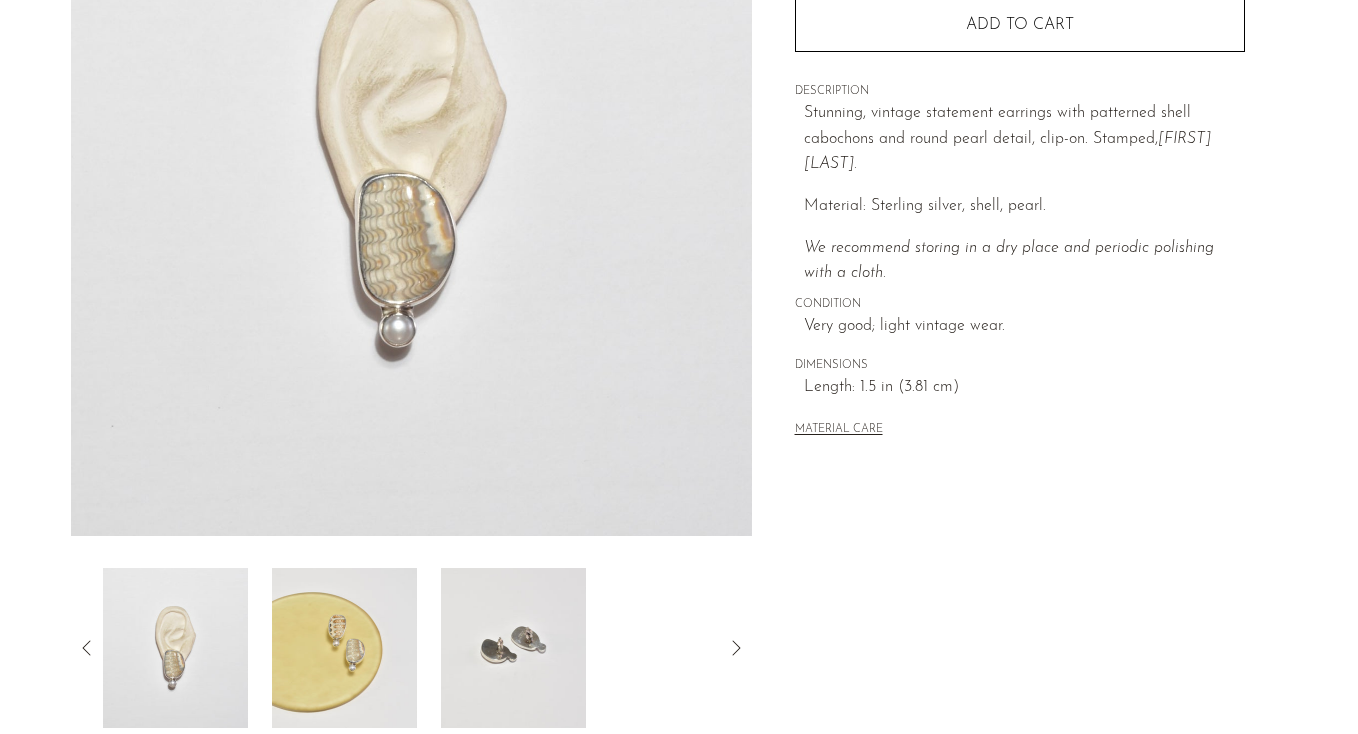 click at bounding box center (344, 648) 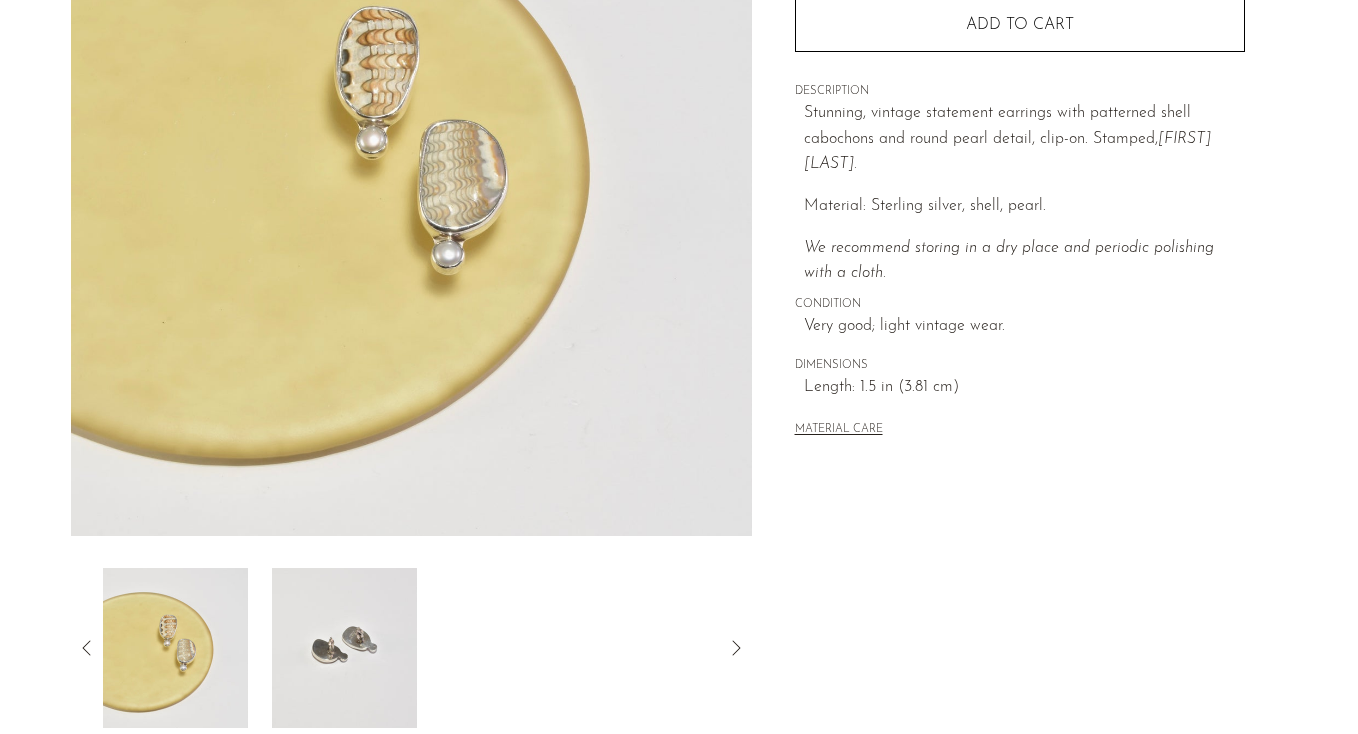 click at bounding box center (344, 648) 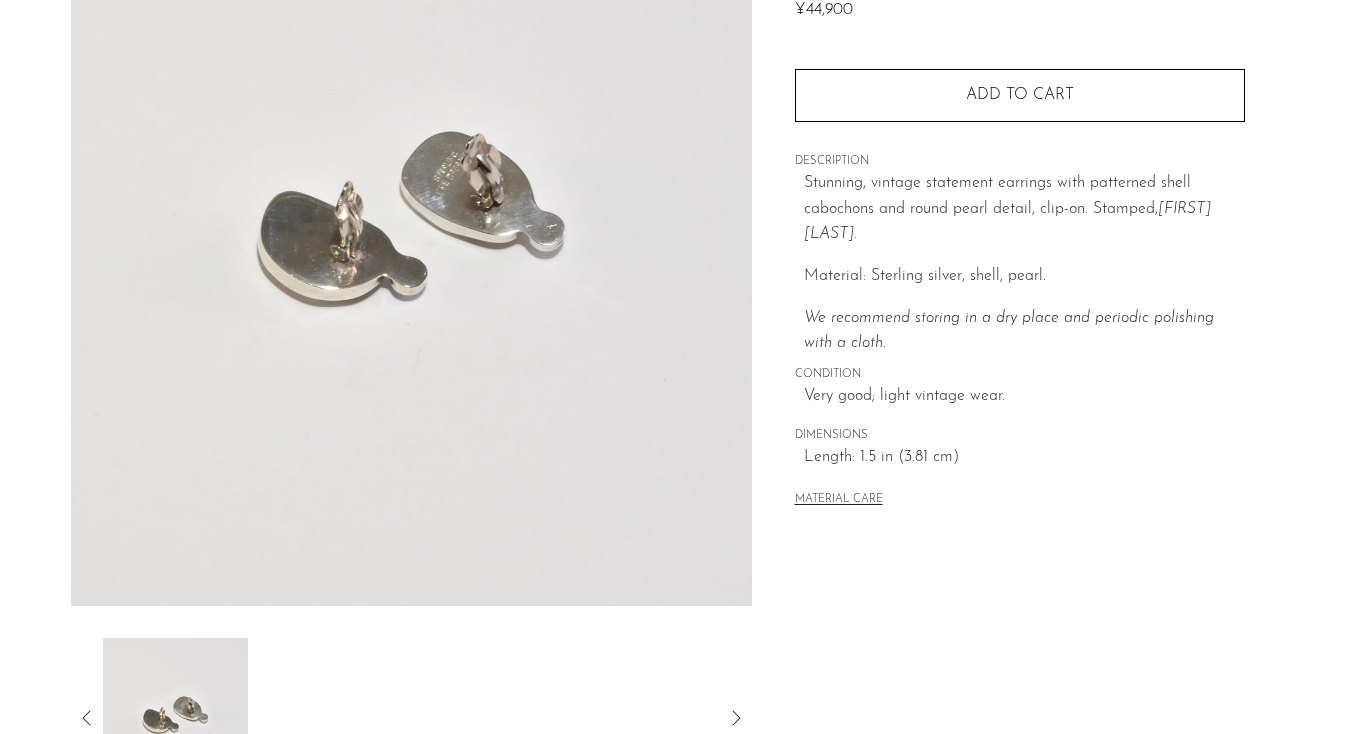 scroll, scrollTop: 242, scrollLeft: 0, axis: vertical 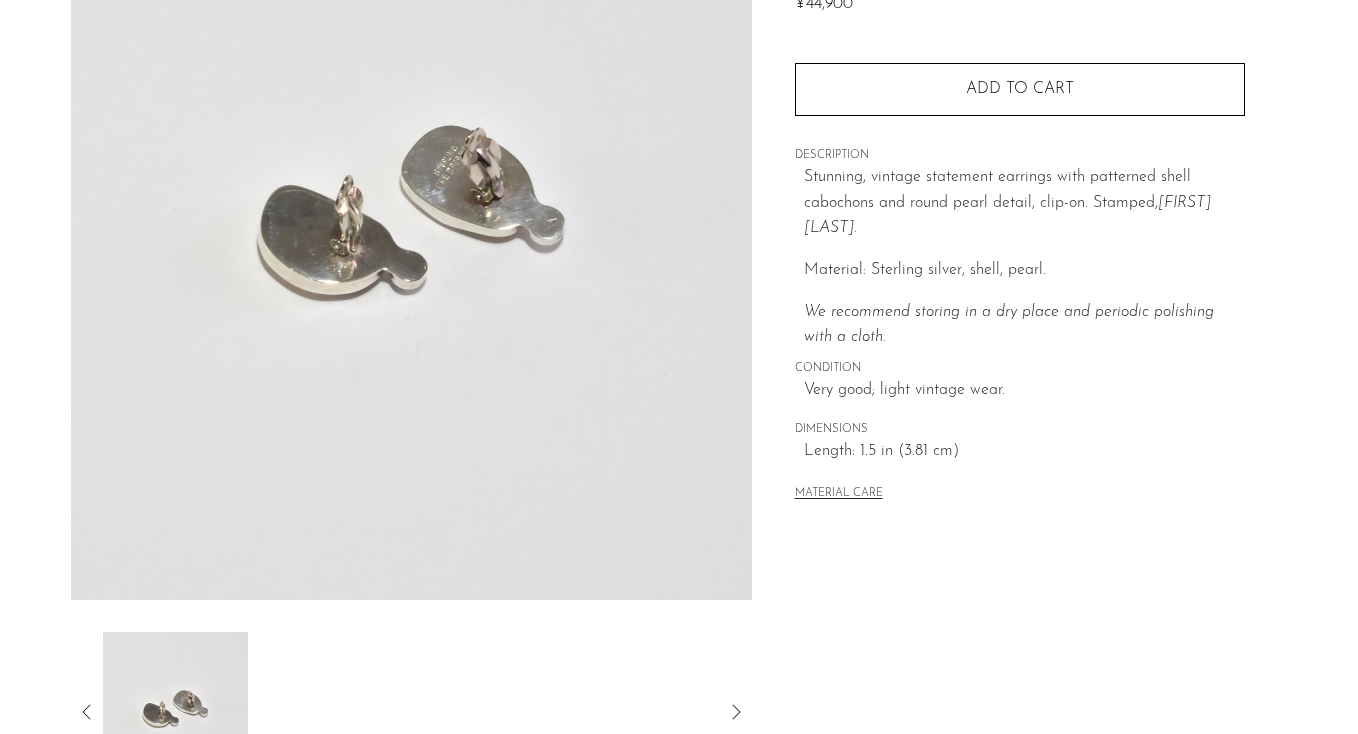 click 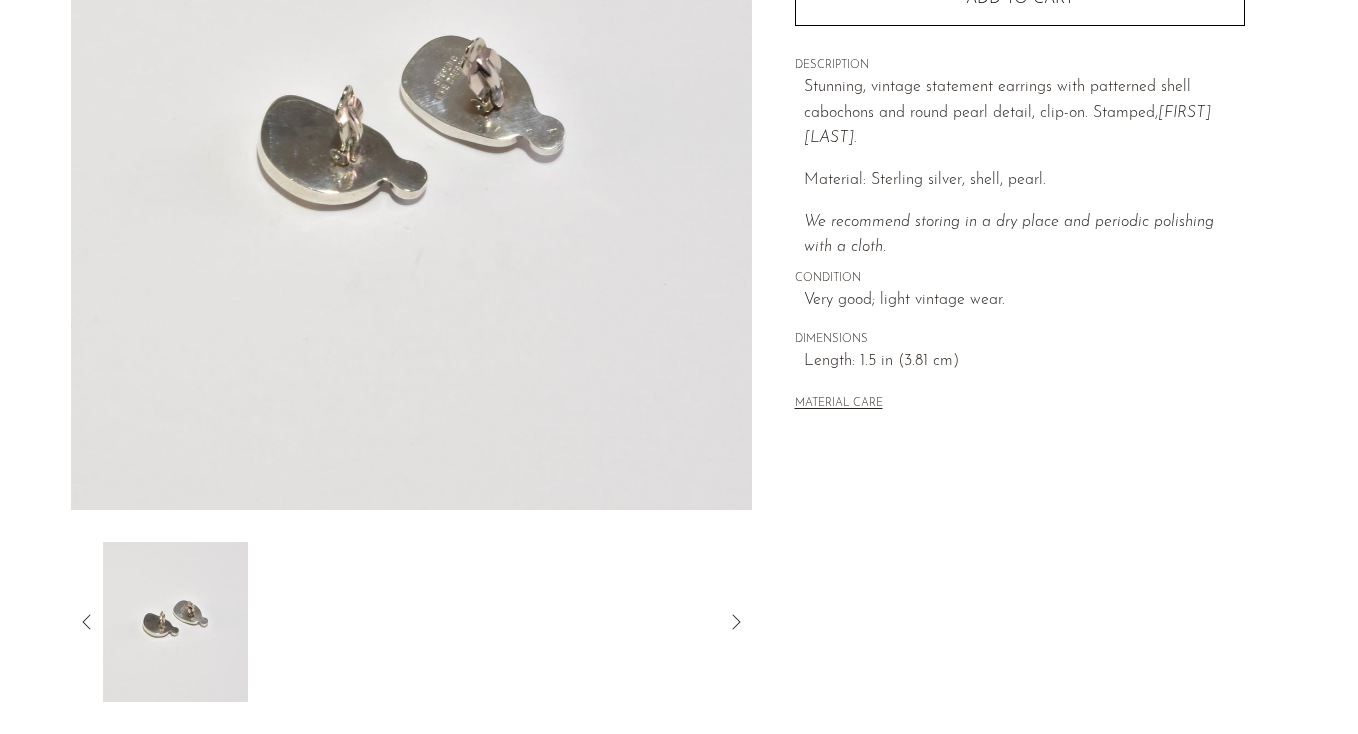 scroll, scrollTop: 400, scrollLeft: 0, axis: vertical 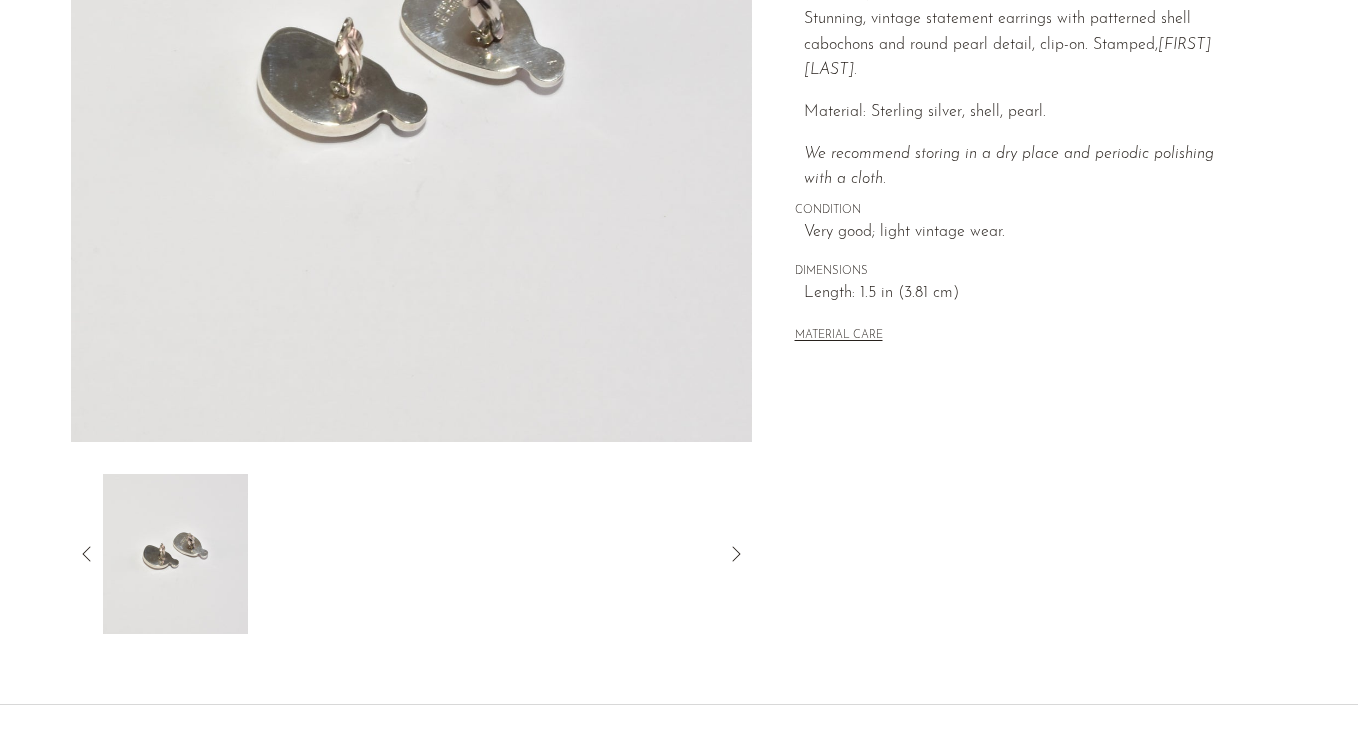 click 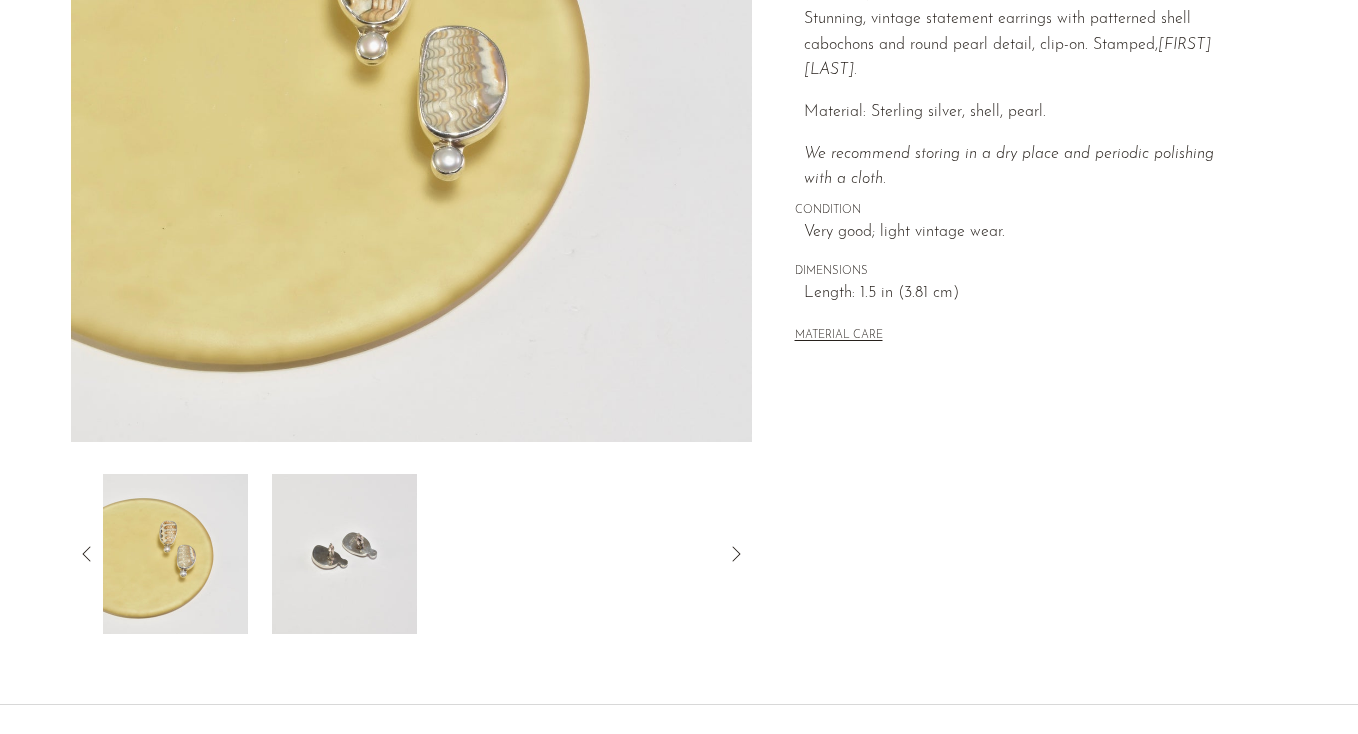 click 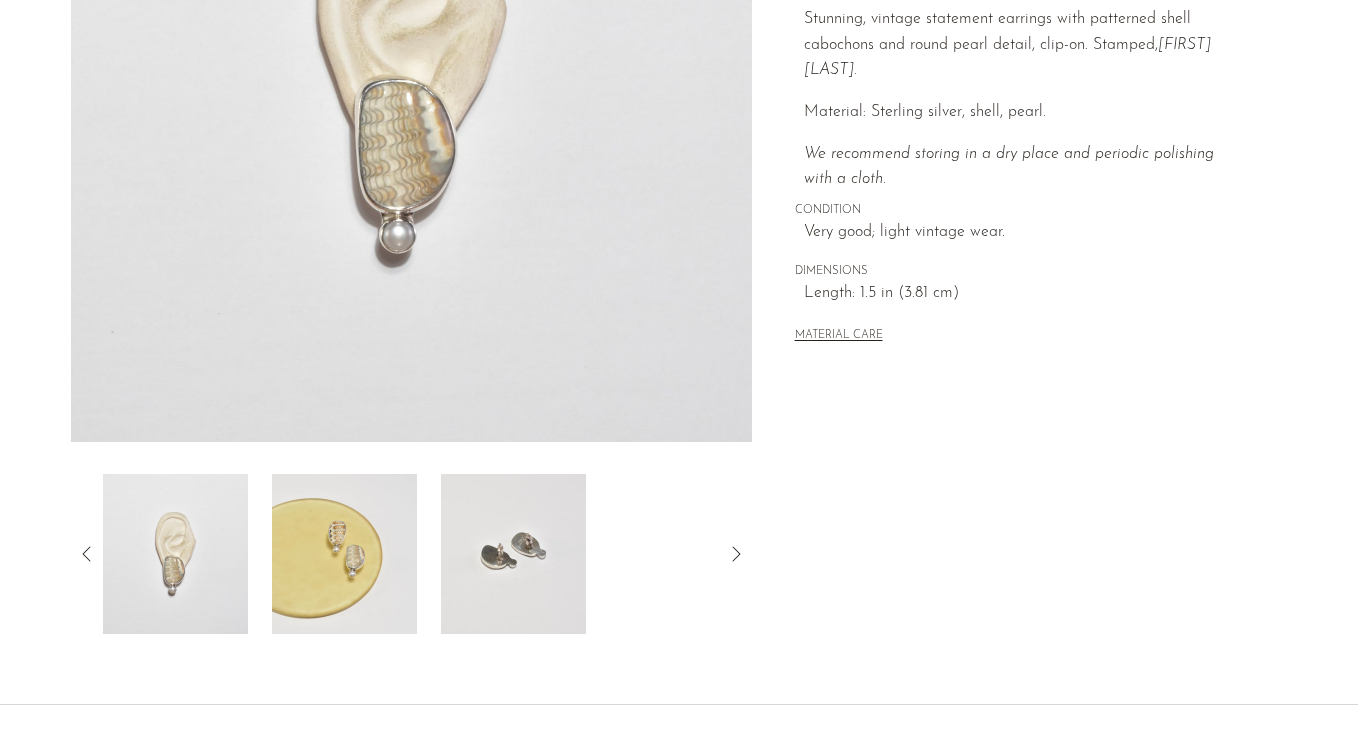 click 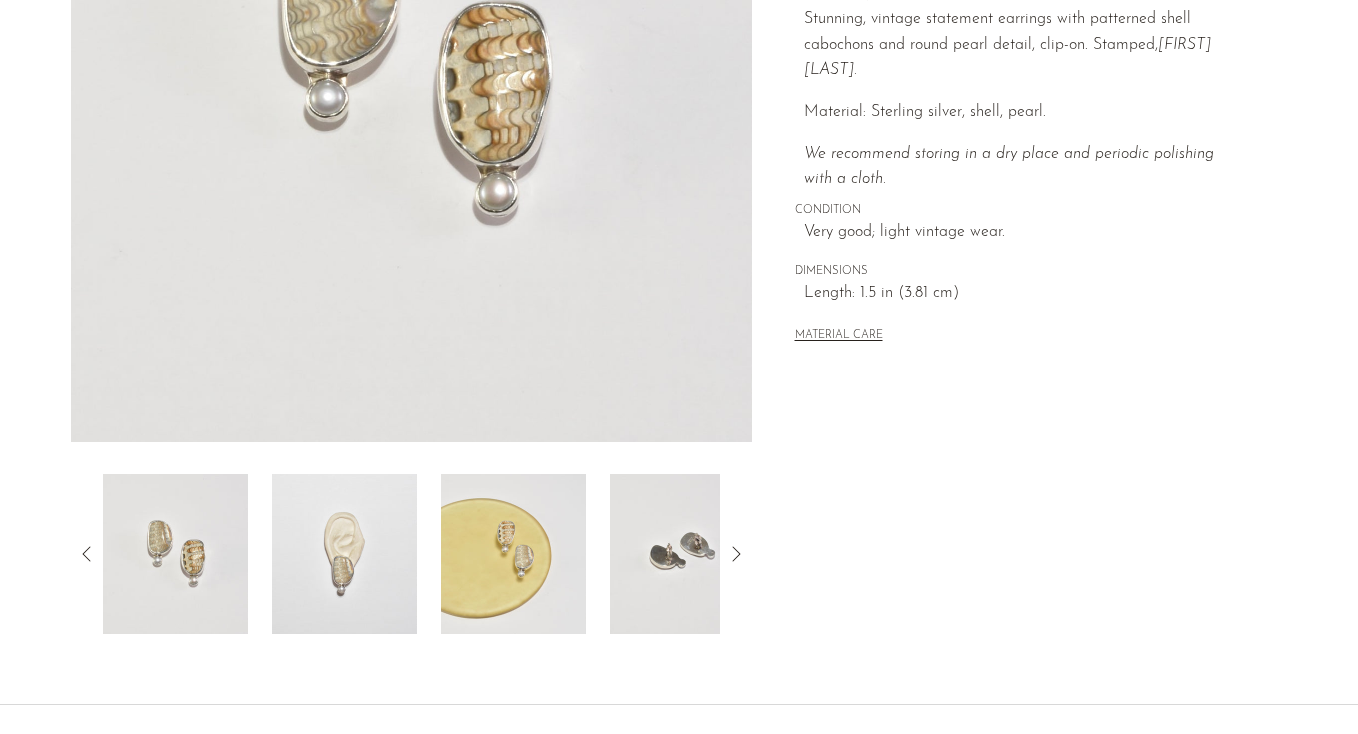 click 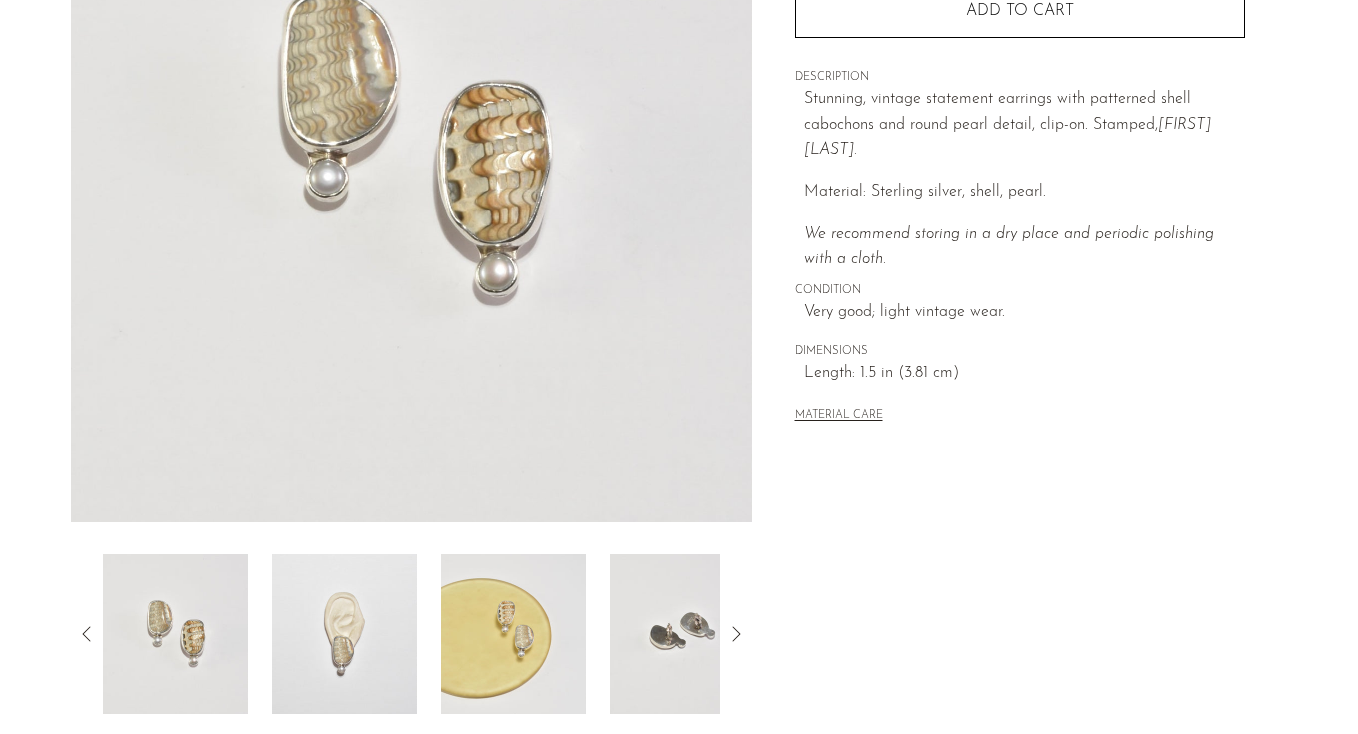 scroll, scrollTop: 321, scrollLeft: 0, axis: vertical 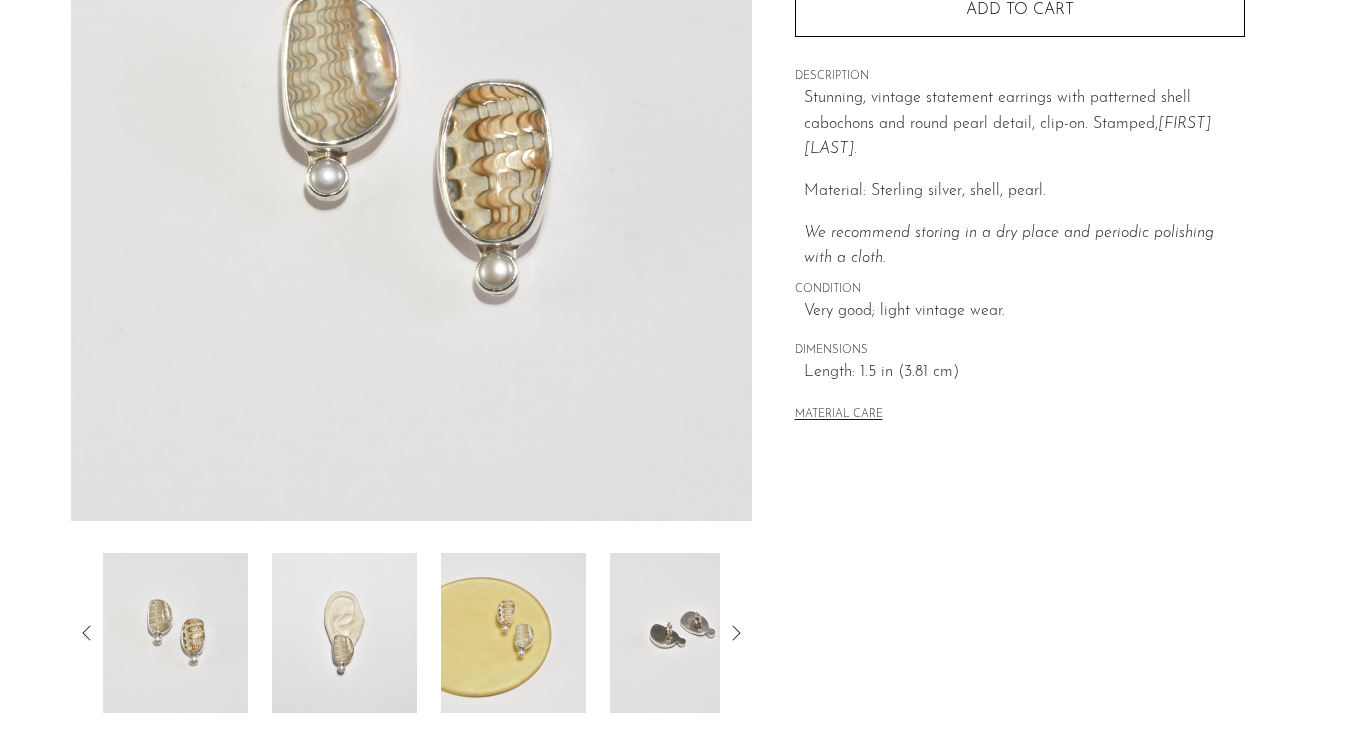 click at bounding box center [344, 633] 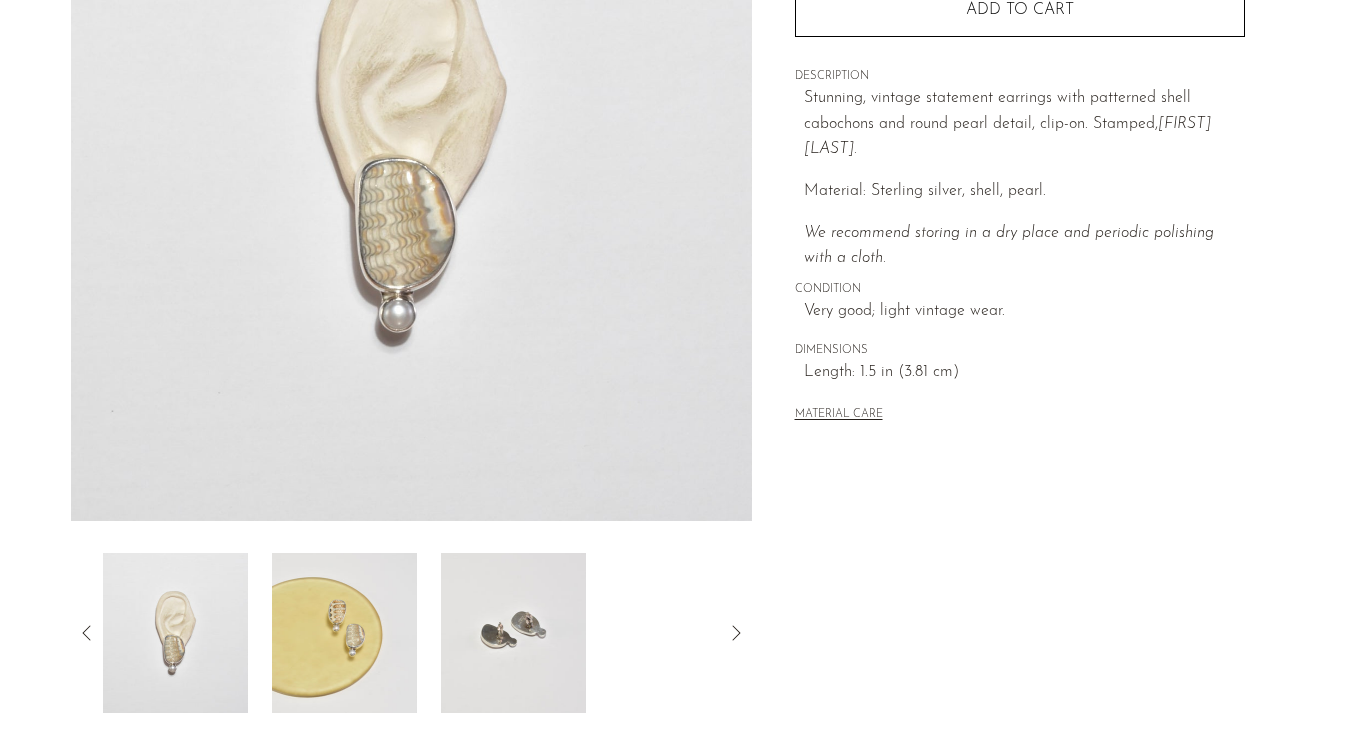click at bounding box center [344, 633] 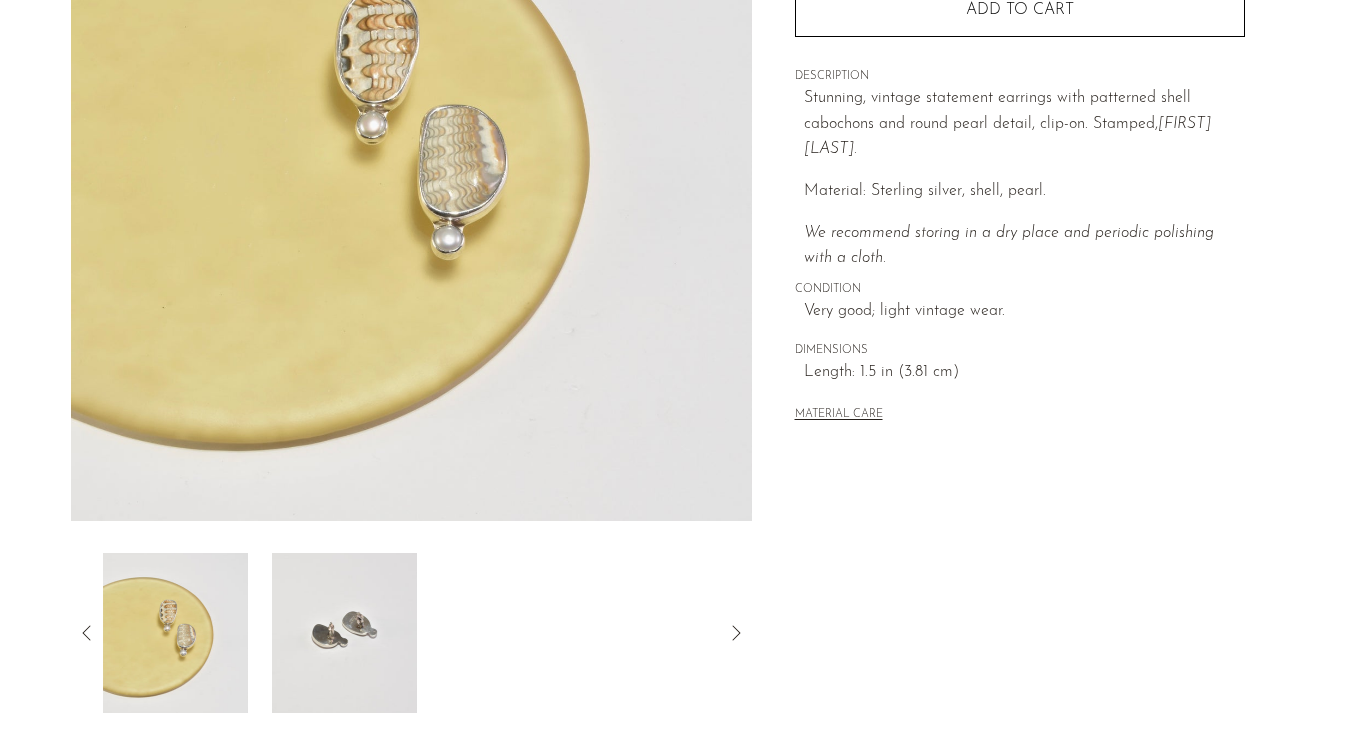 click at bounding box center (411, 146) 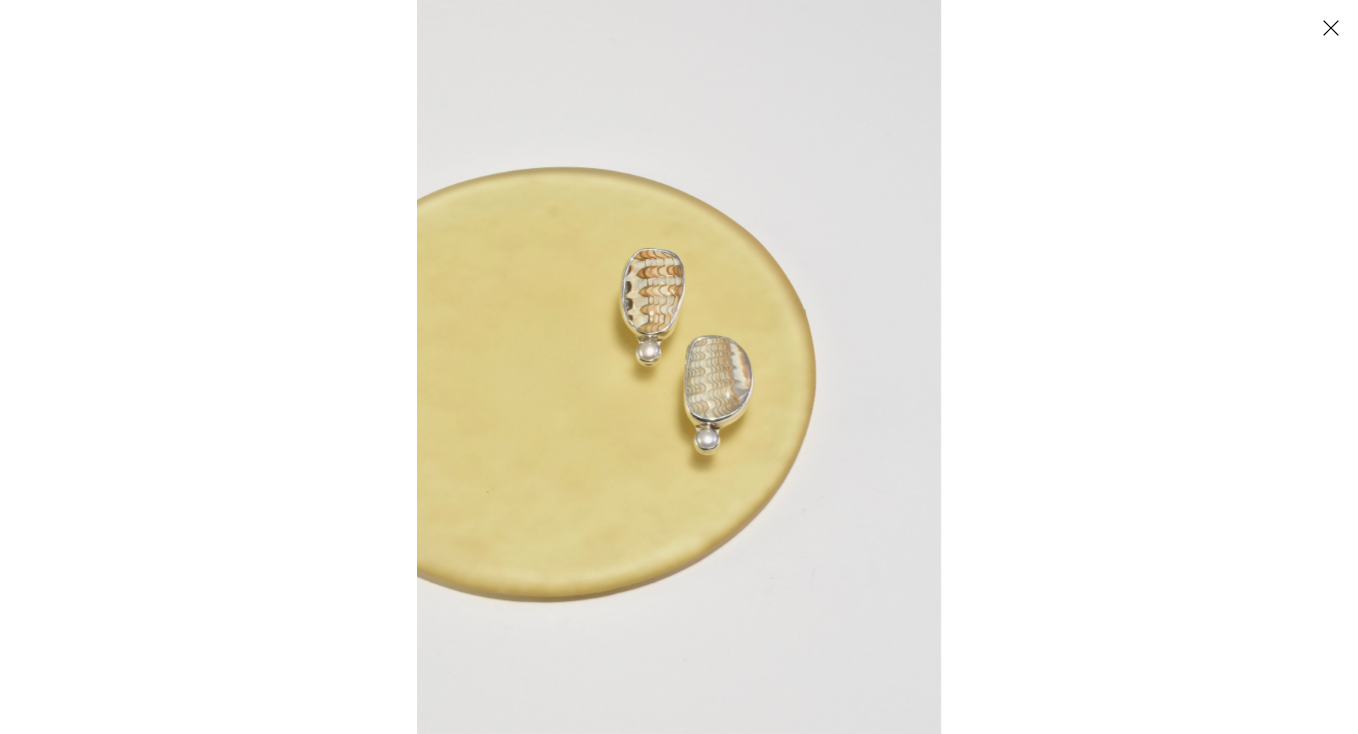 click at bounding box center (679, 367) 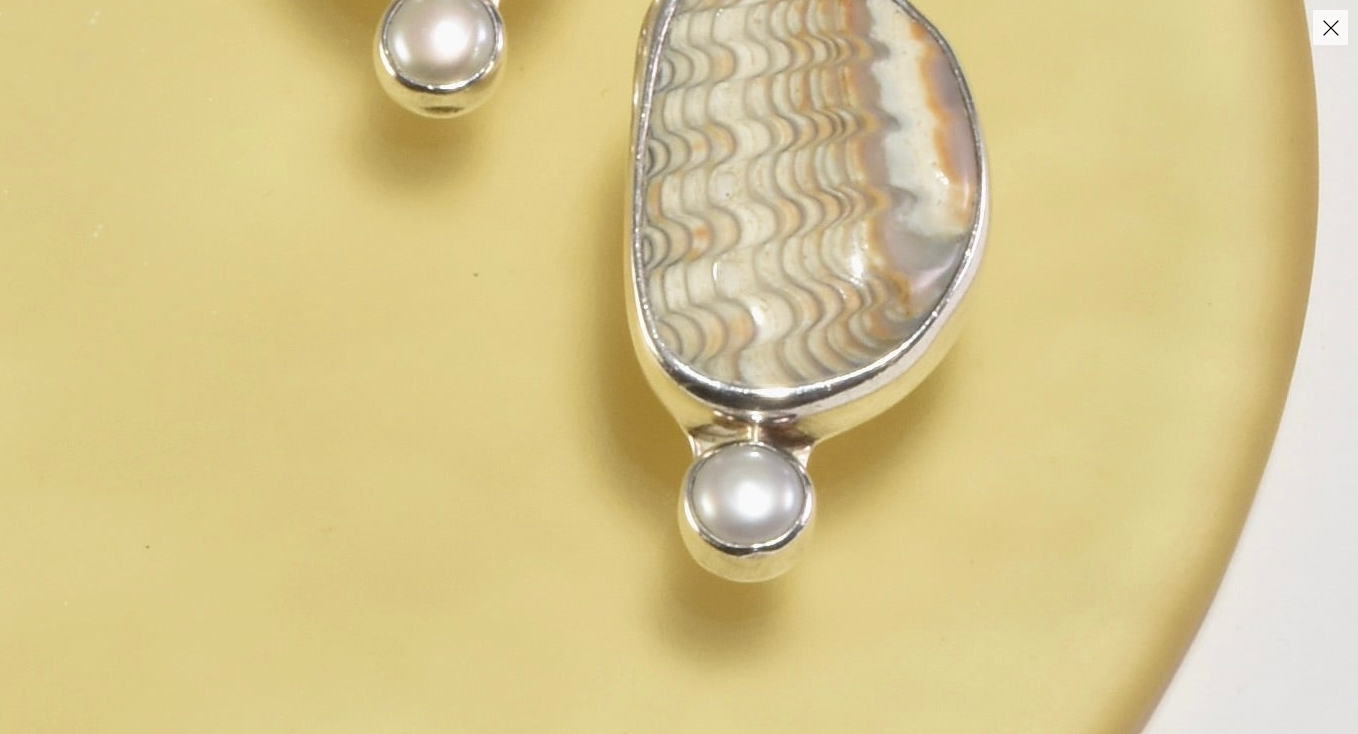 click at bounding box center [600, 120] 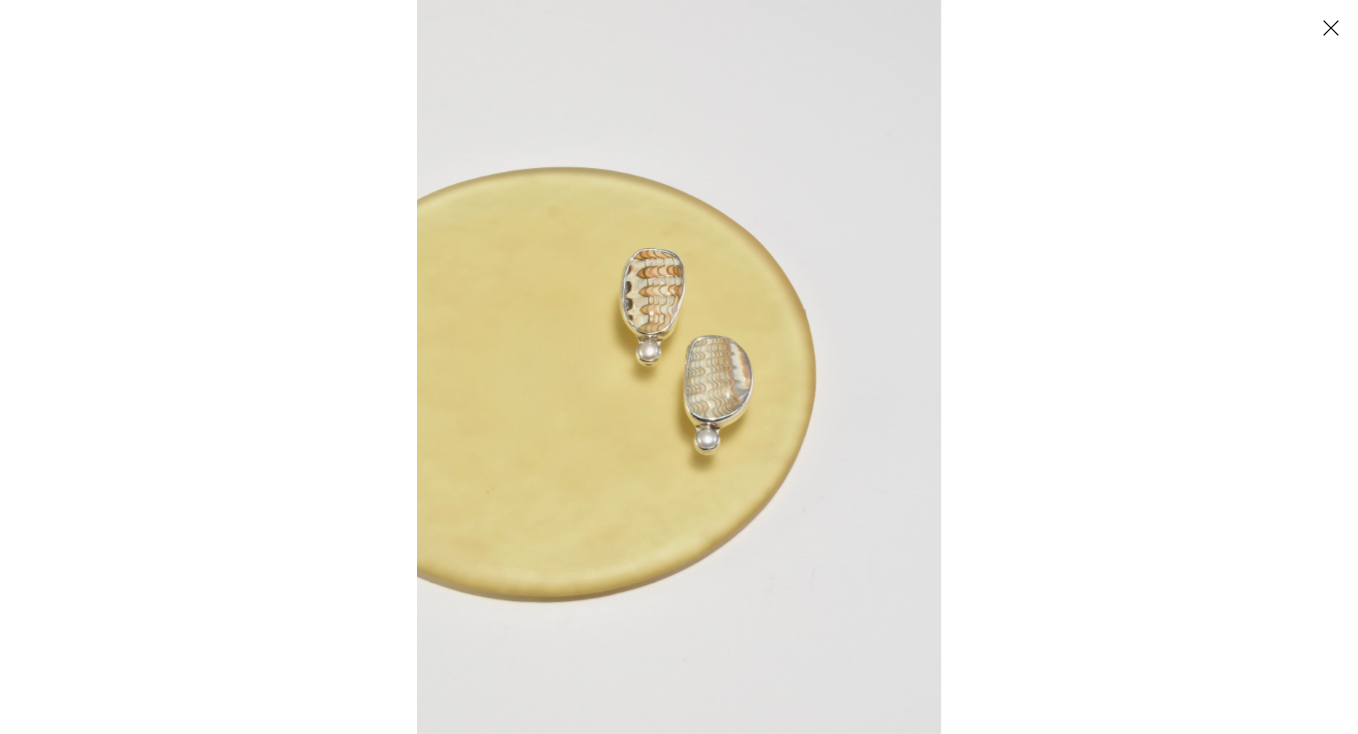 click at bounding box center [1330, 27] 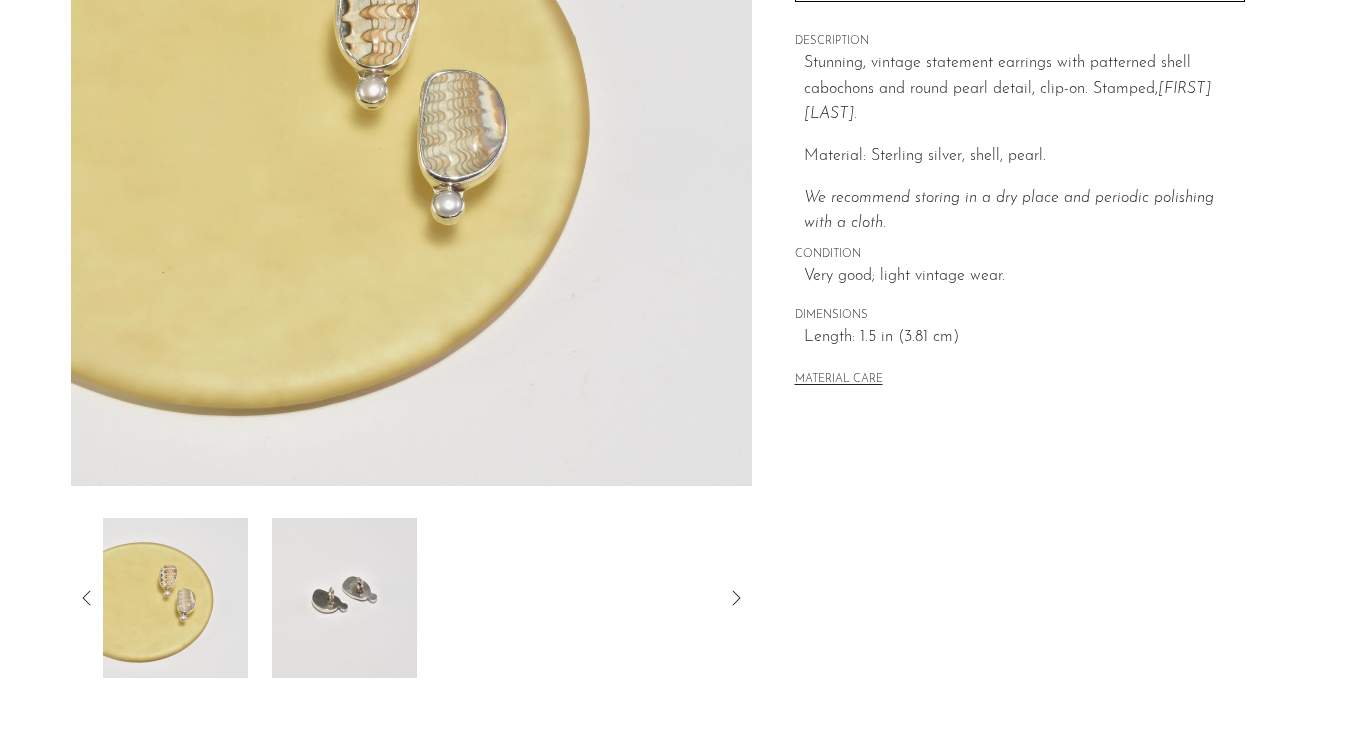 scroll, scrollTop: 386, scrollLeft: 0, axis: vertical 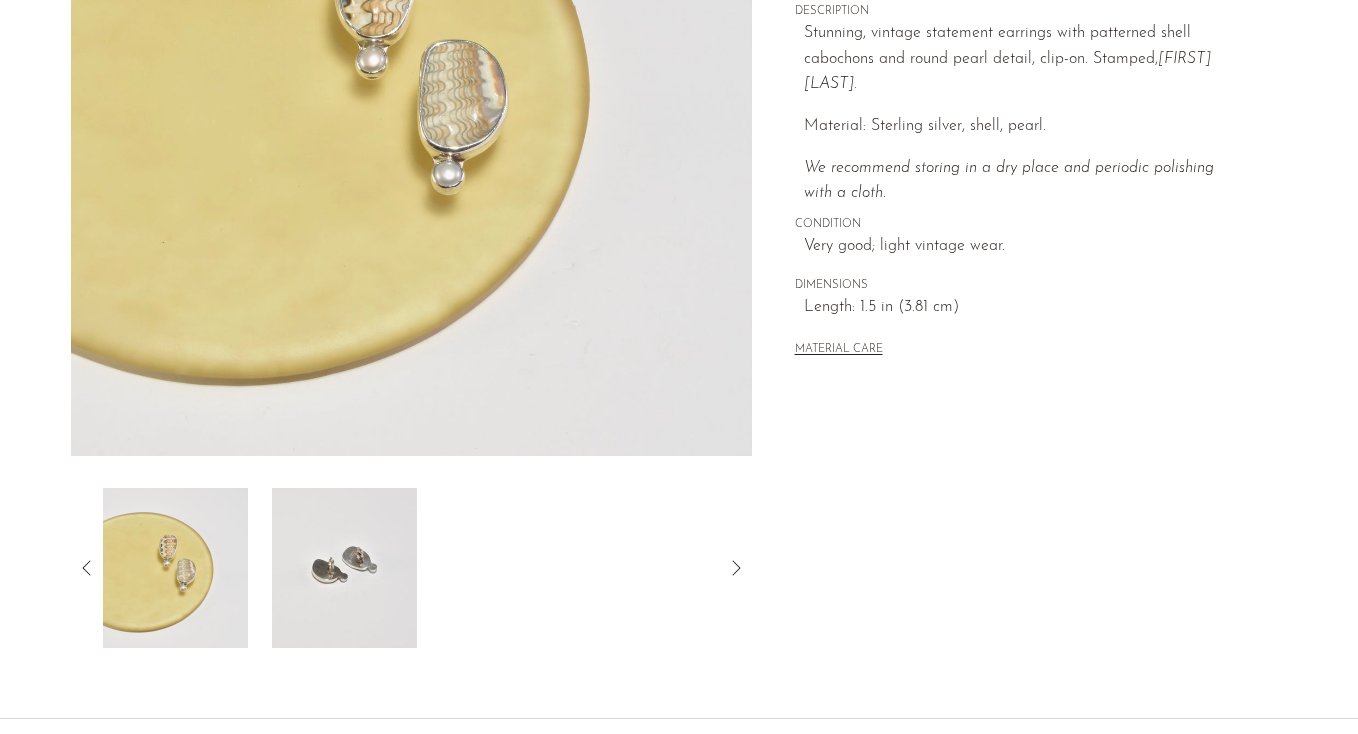 click 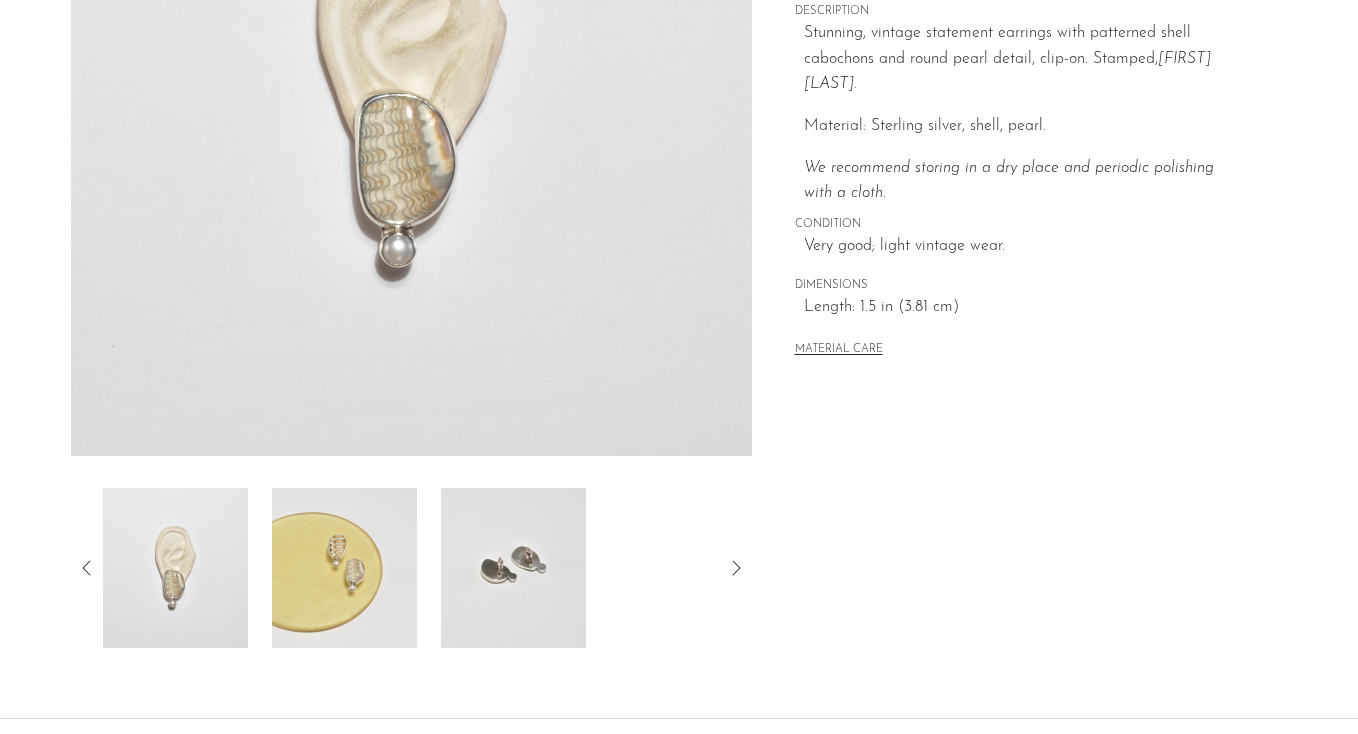 click at bounding box center [175, 568] 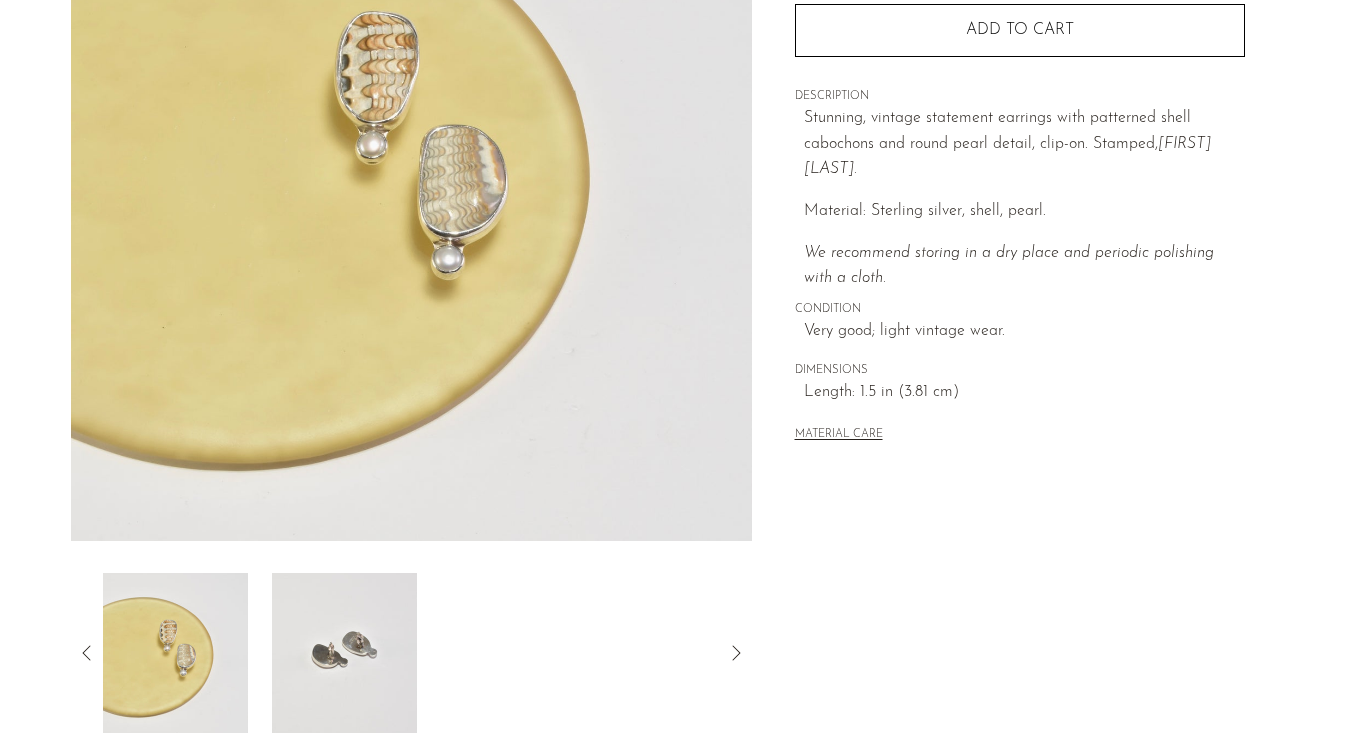 scroll, scrollTop: 302, scrollLeft: 0, axis: vertical 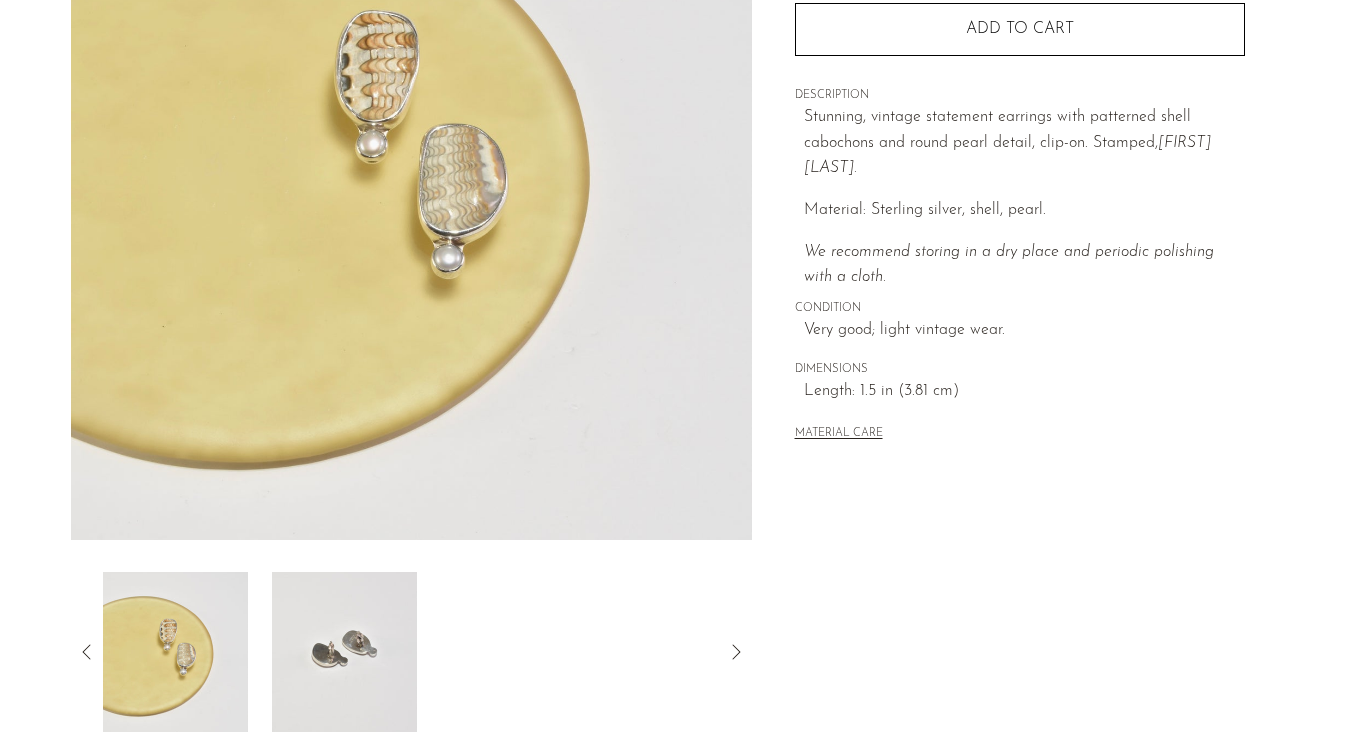 click at bounding box center [344, 652] 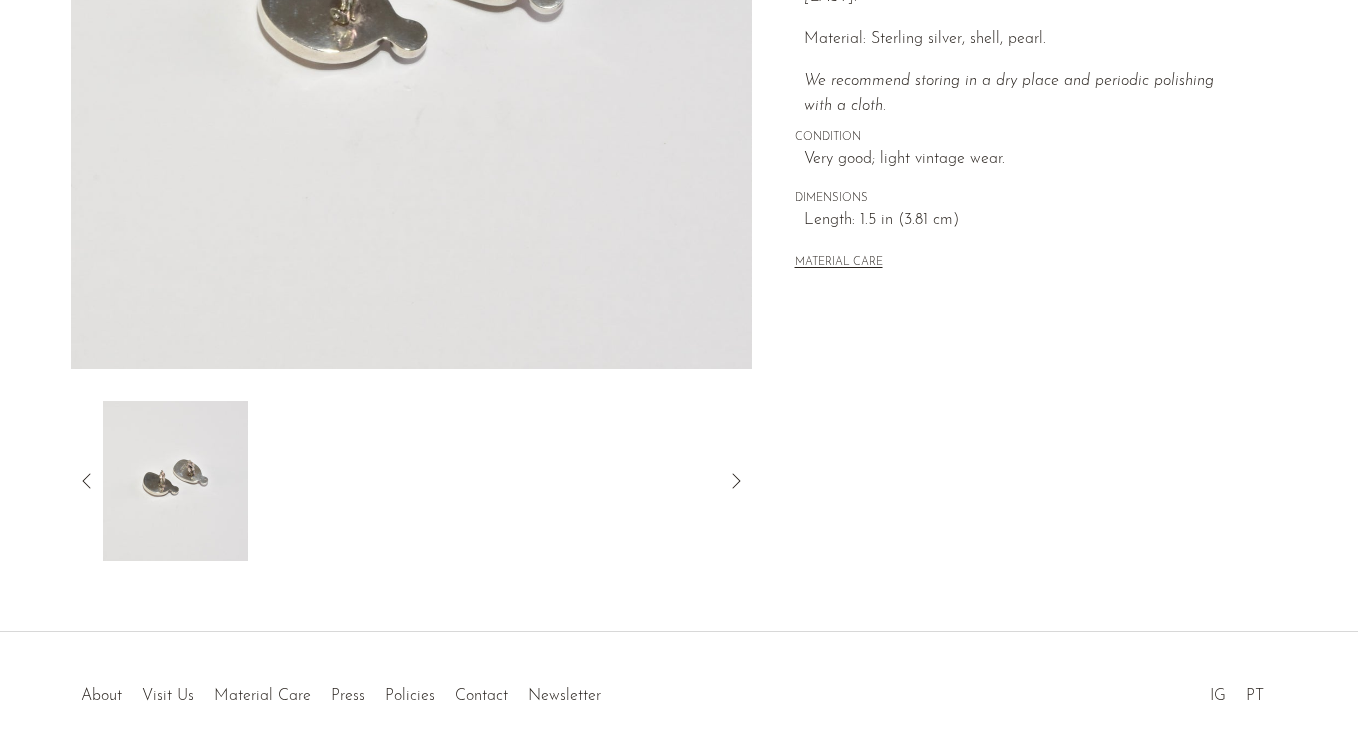 scroll, scrollTop: 568, scrollLeft: 0, axis: vertical 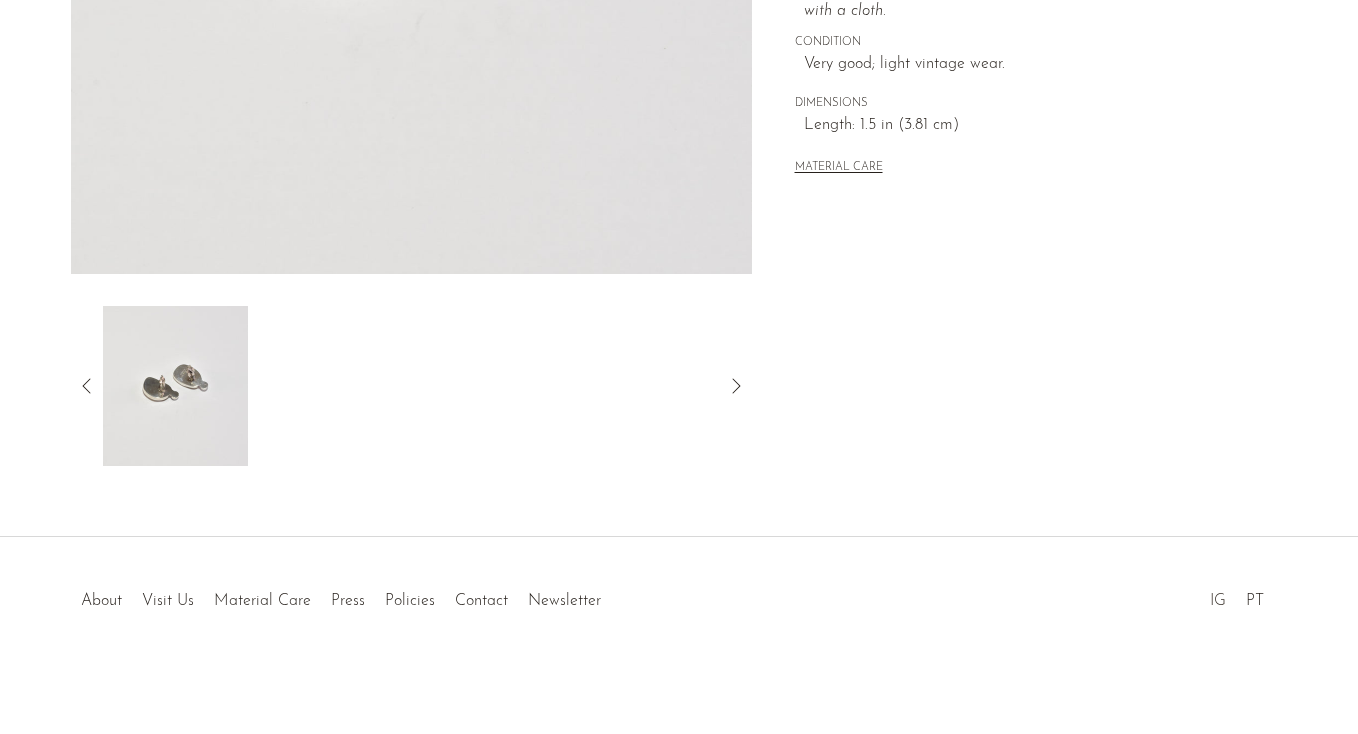 click on "IG" at bounding box center (1218, 601) 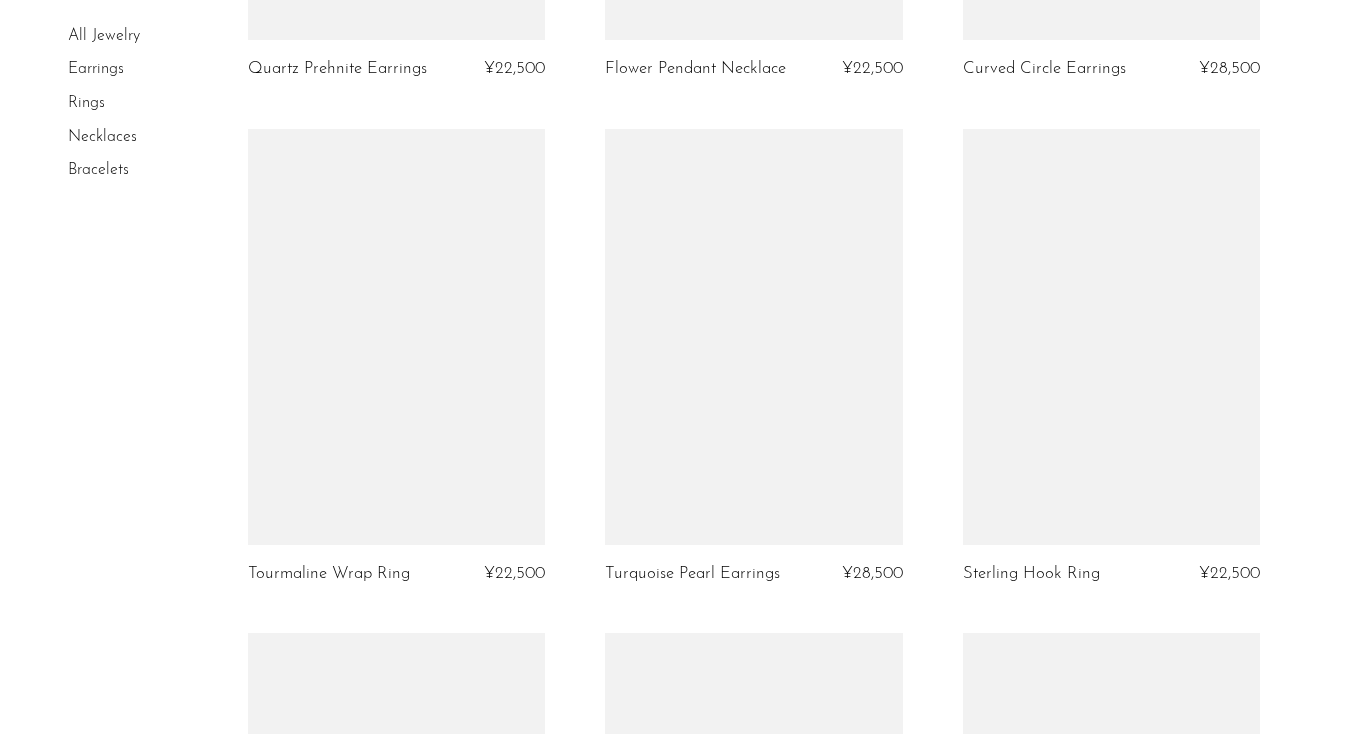 scroll, scrollTop: 5268, scrollLeft: 0, axis: vertical 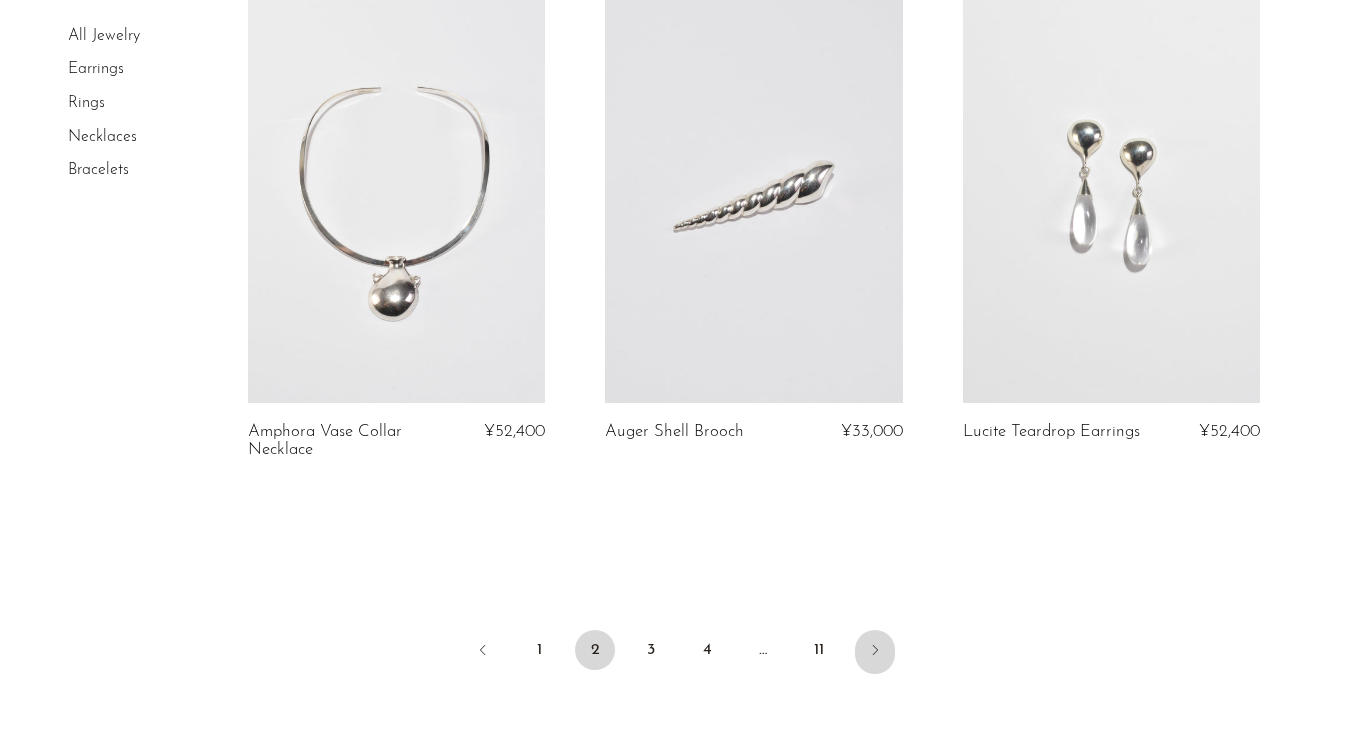 click at bounding box center [875, 652] 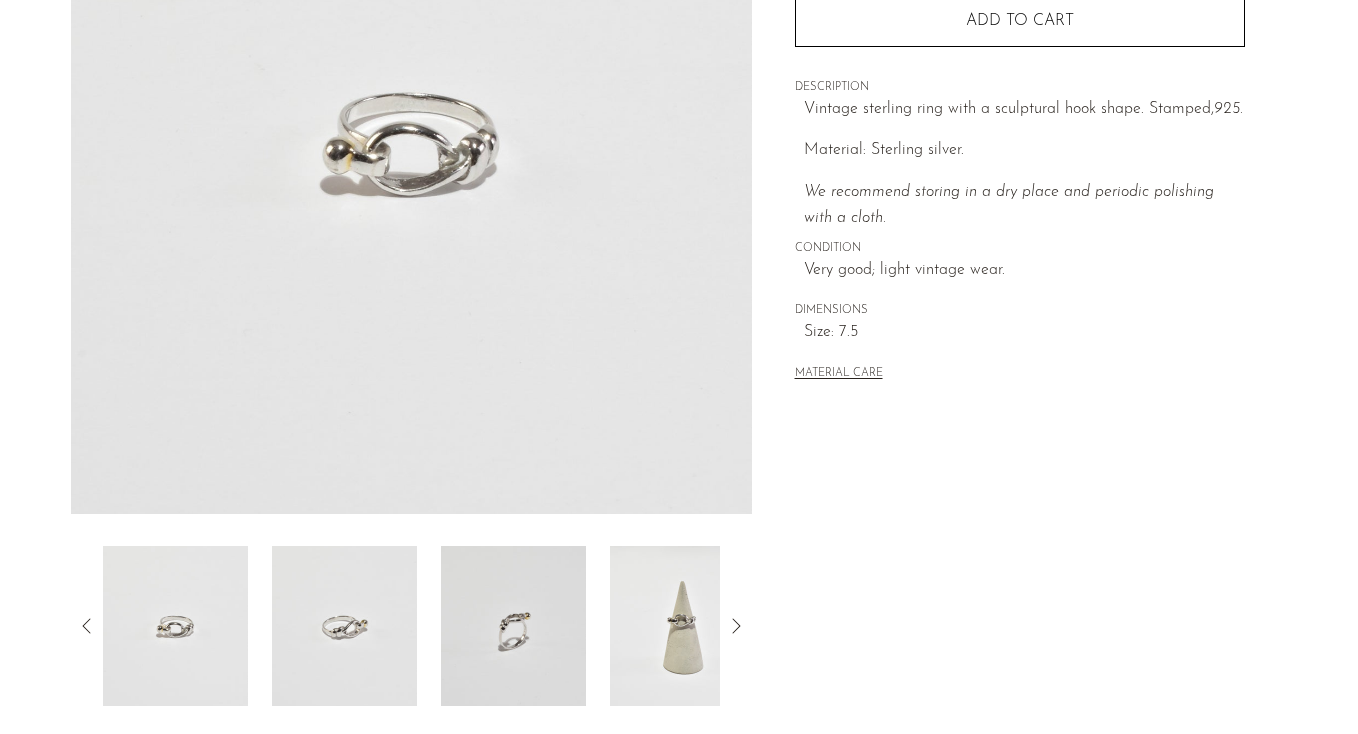 scroll, scrollTop: 451, scrollLeft: 0, axis: vertical 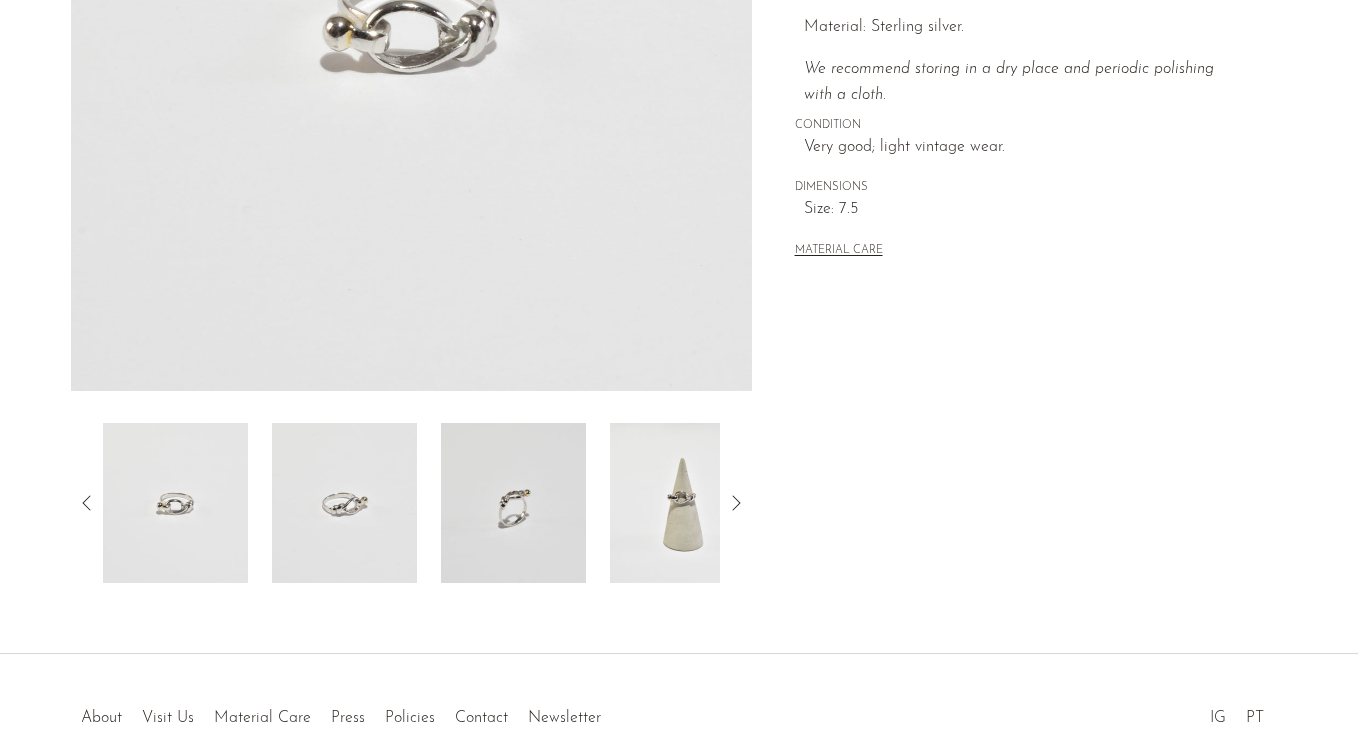 click at bounding box center [682, 503] 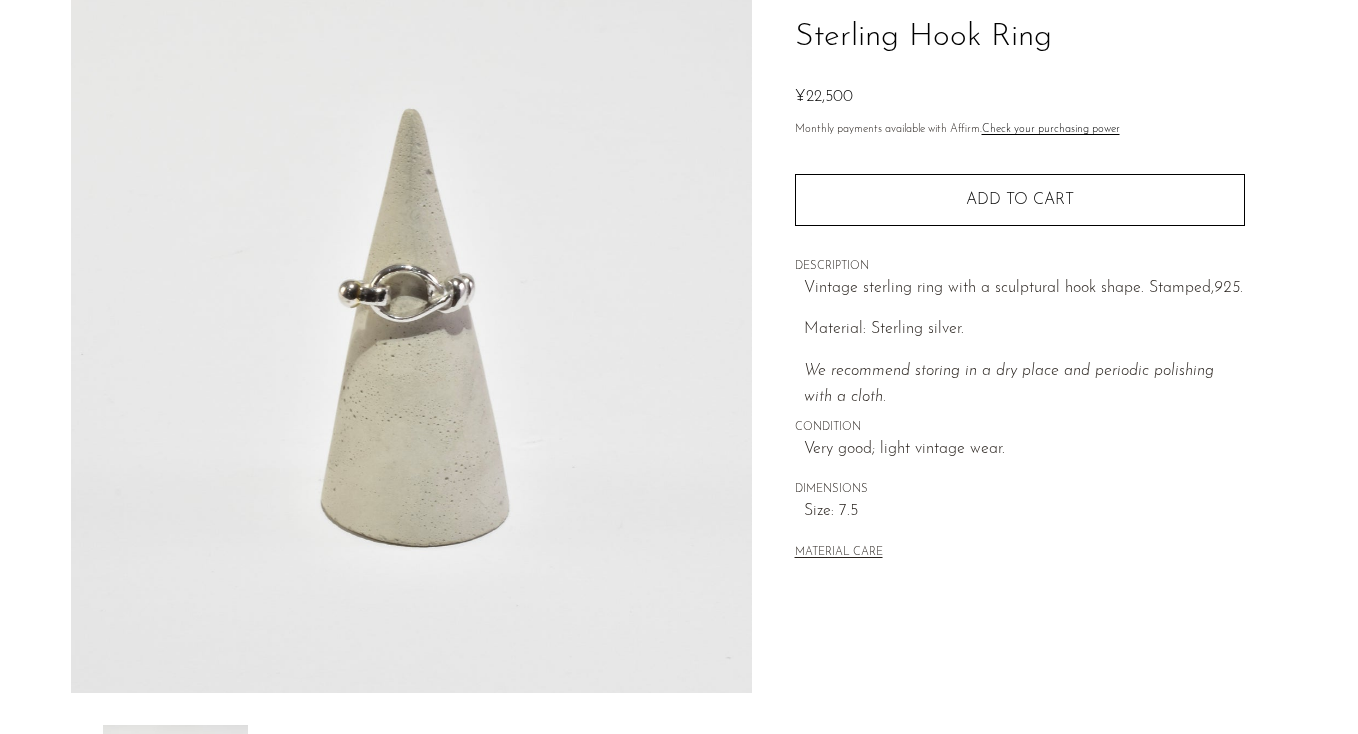 scroll, scrollTop: 568, scrollLeft: 0, axis: vertical 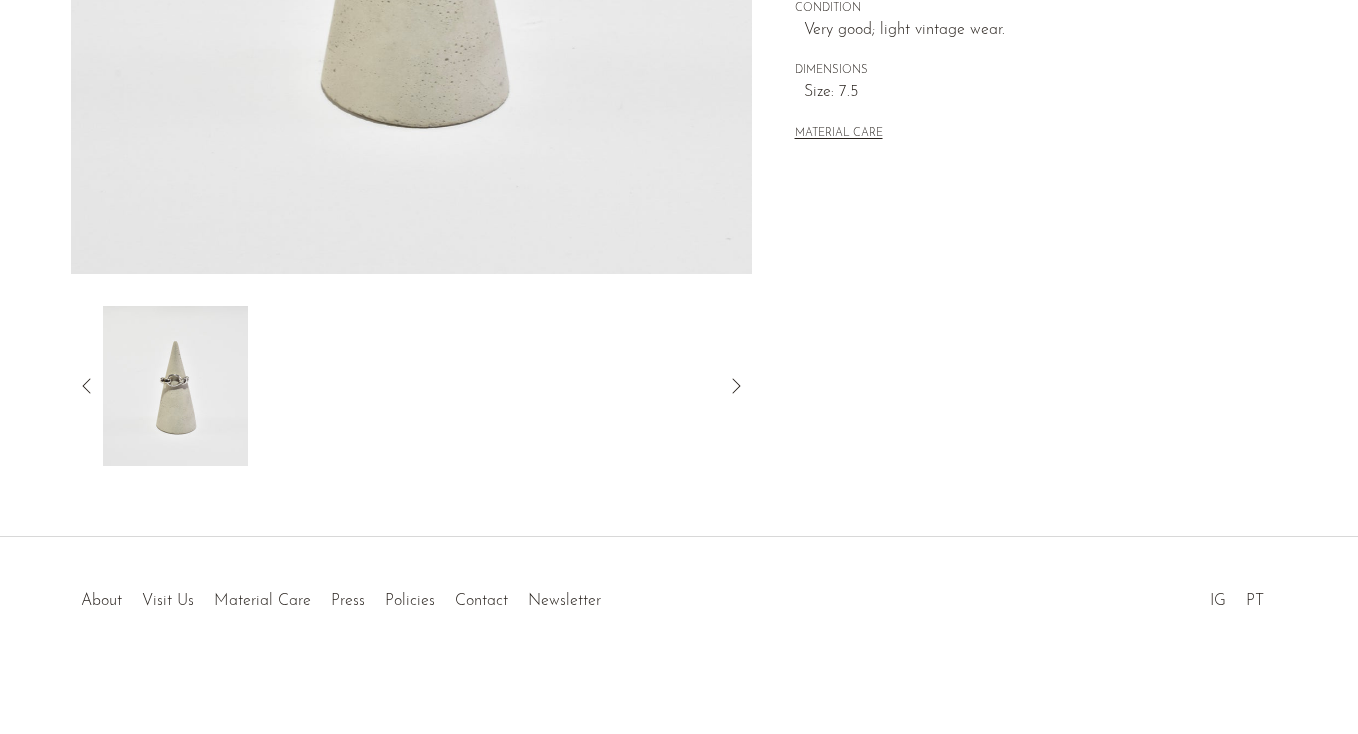 click 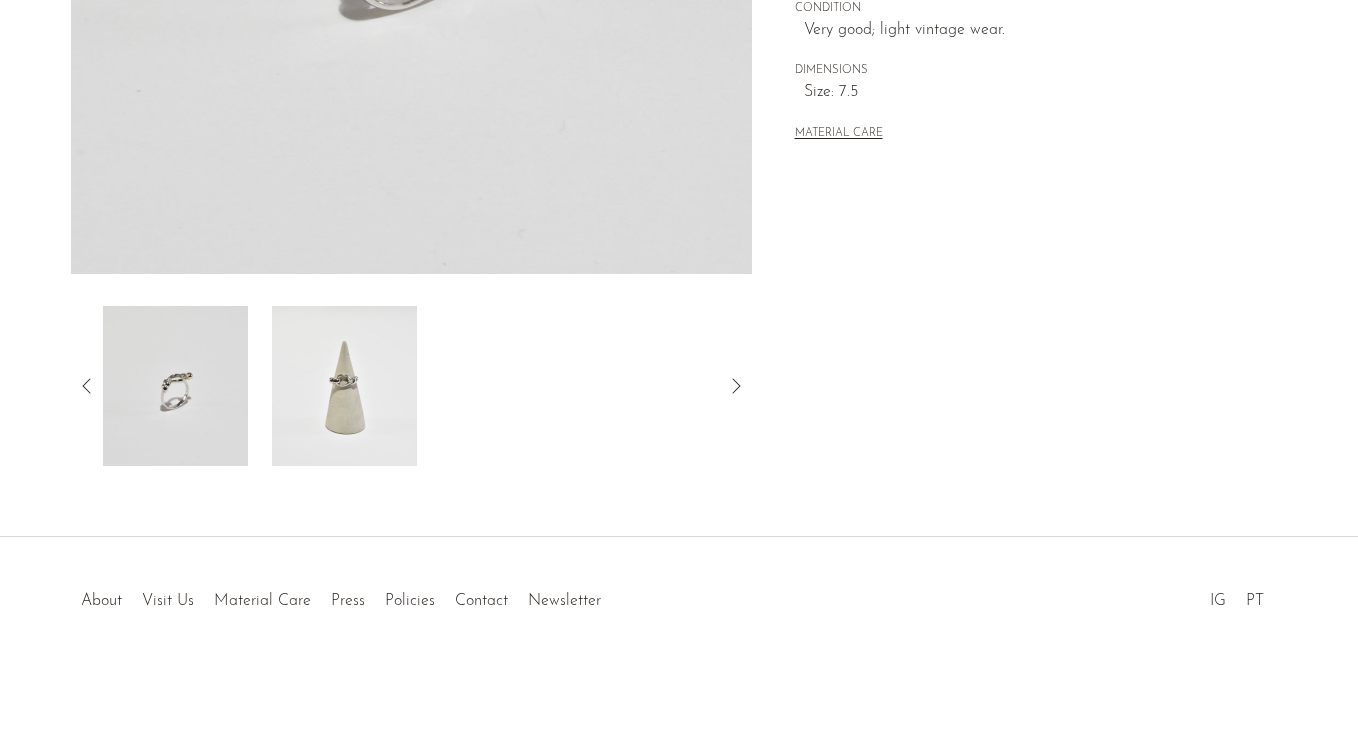 click 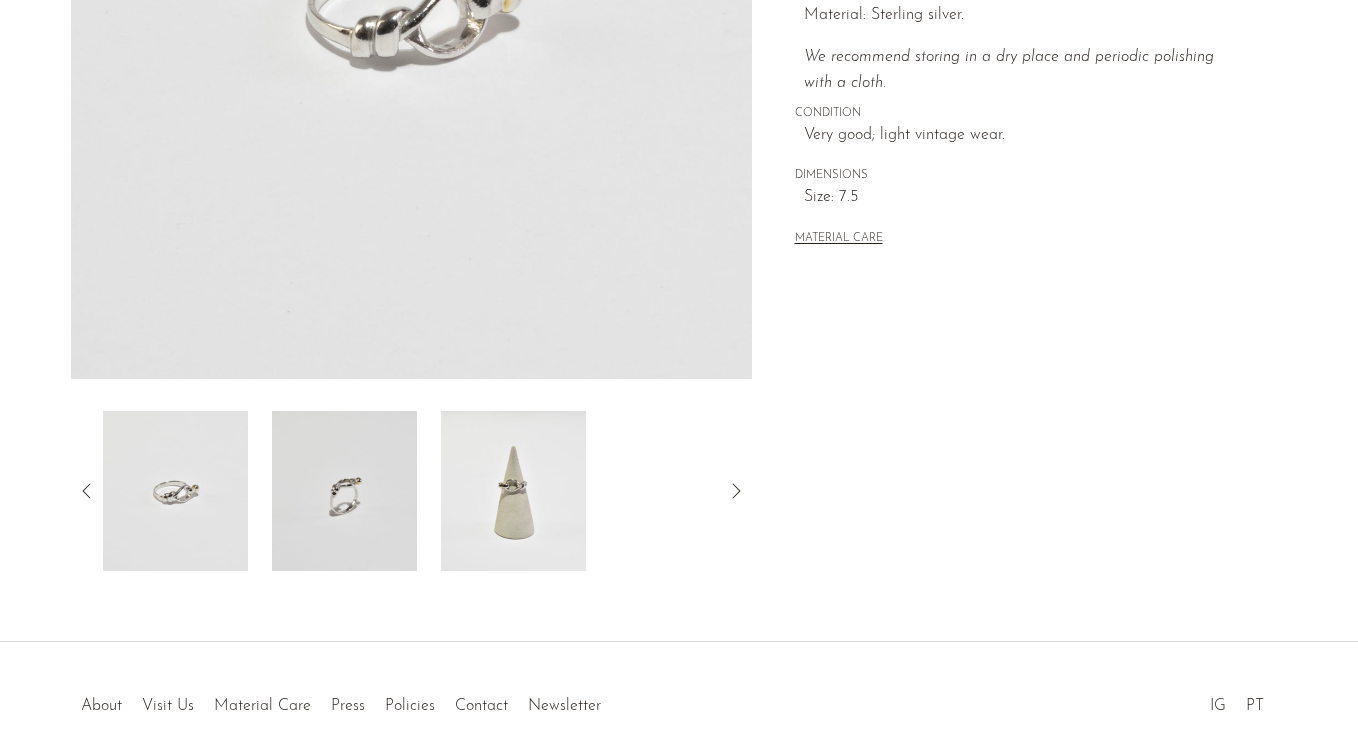 scroll, scrollTop: 487, scrollLeft: 0, axis: vertical 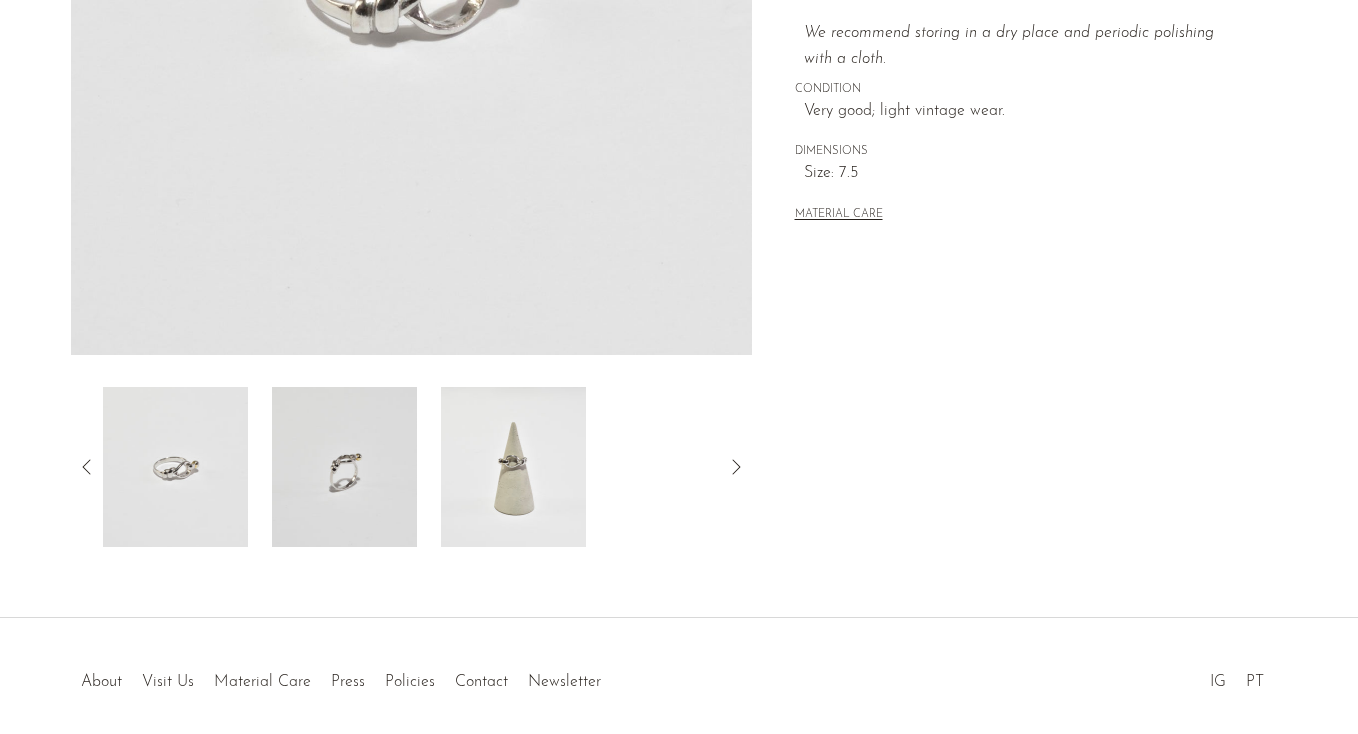 click at bounding box center (344, 467) 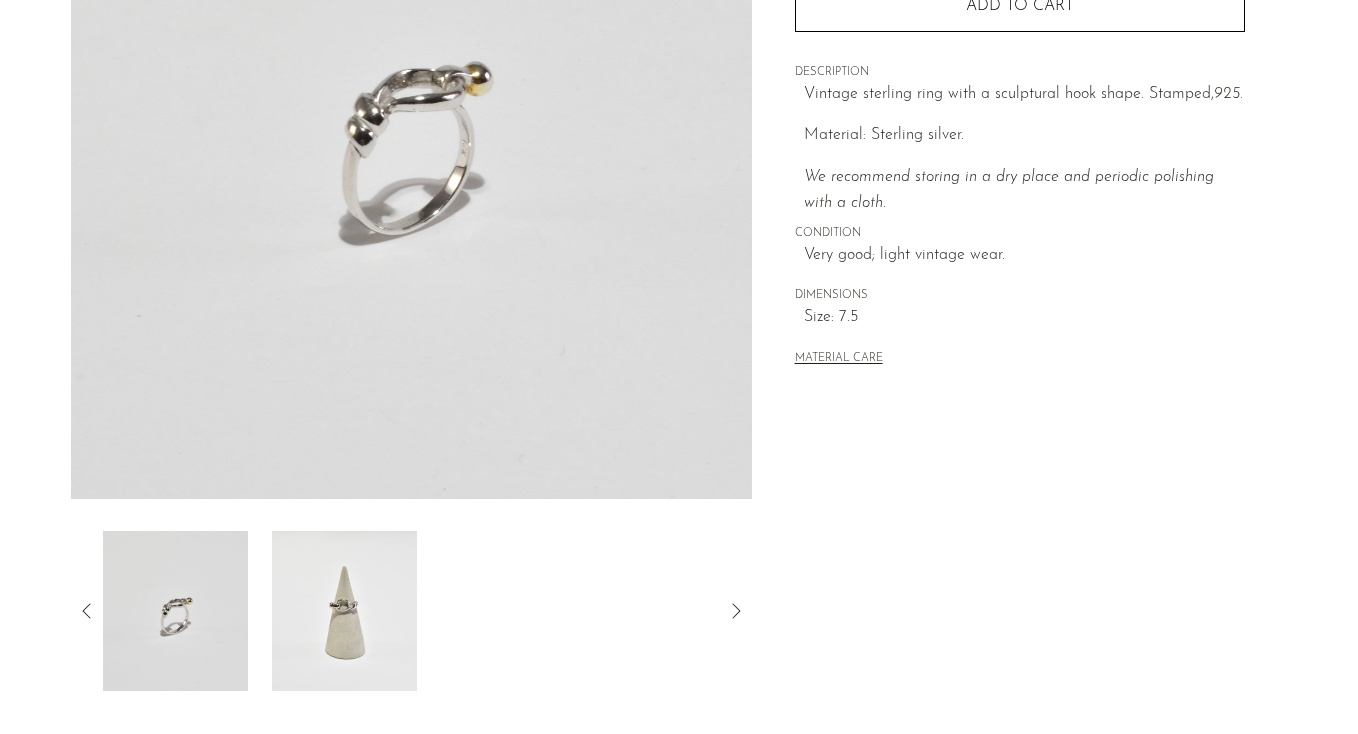 scroll, scrollTop: 384, scrollLeft: 0, axis: vertical 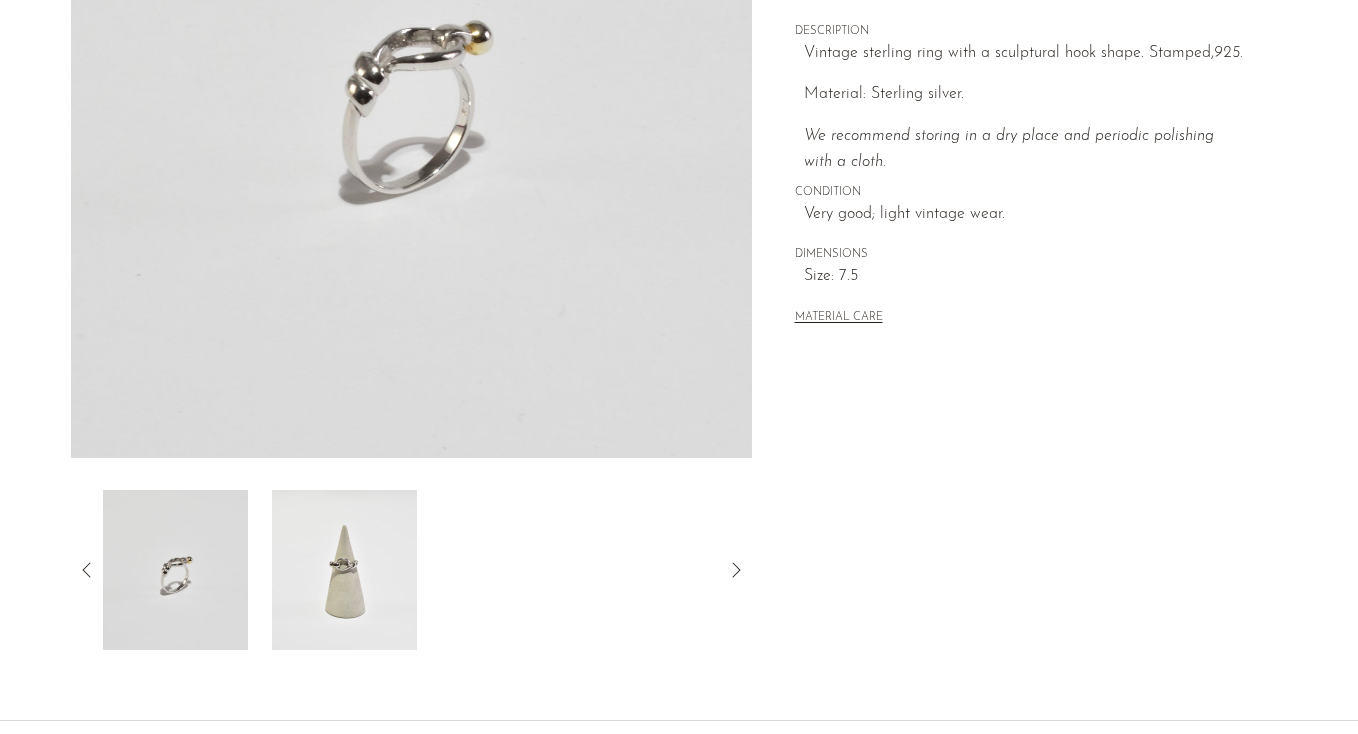 click at bounding box center [344, 570] 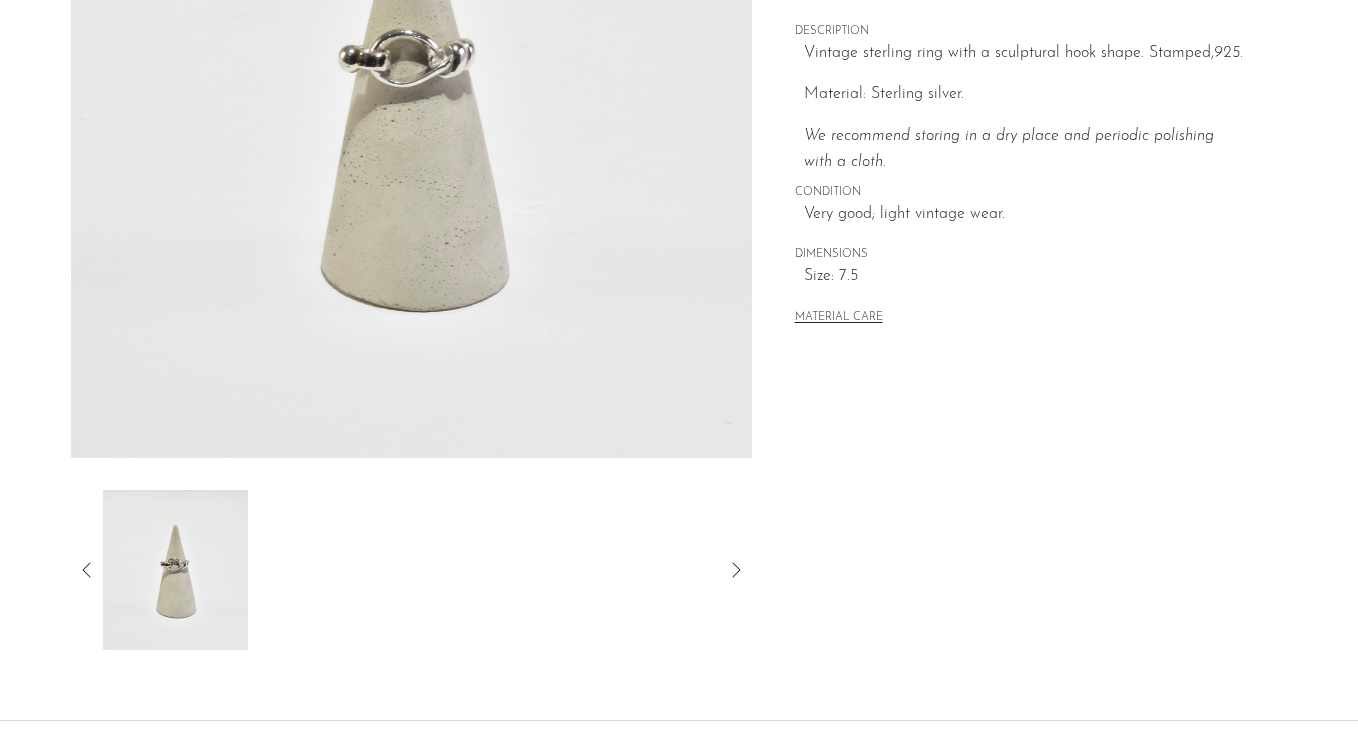 click 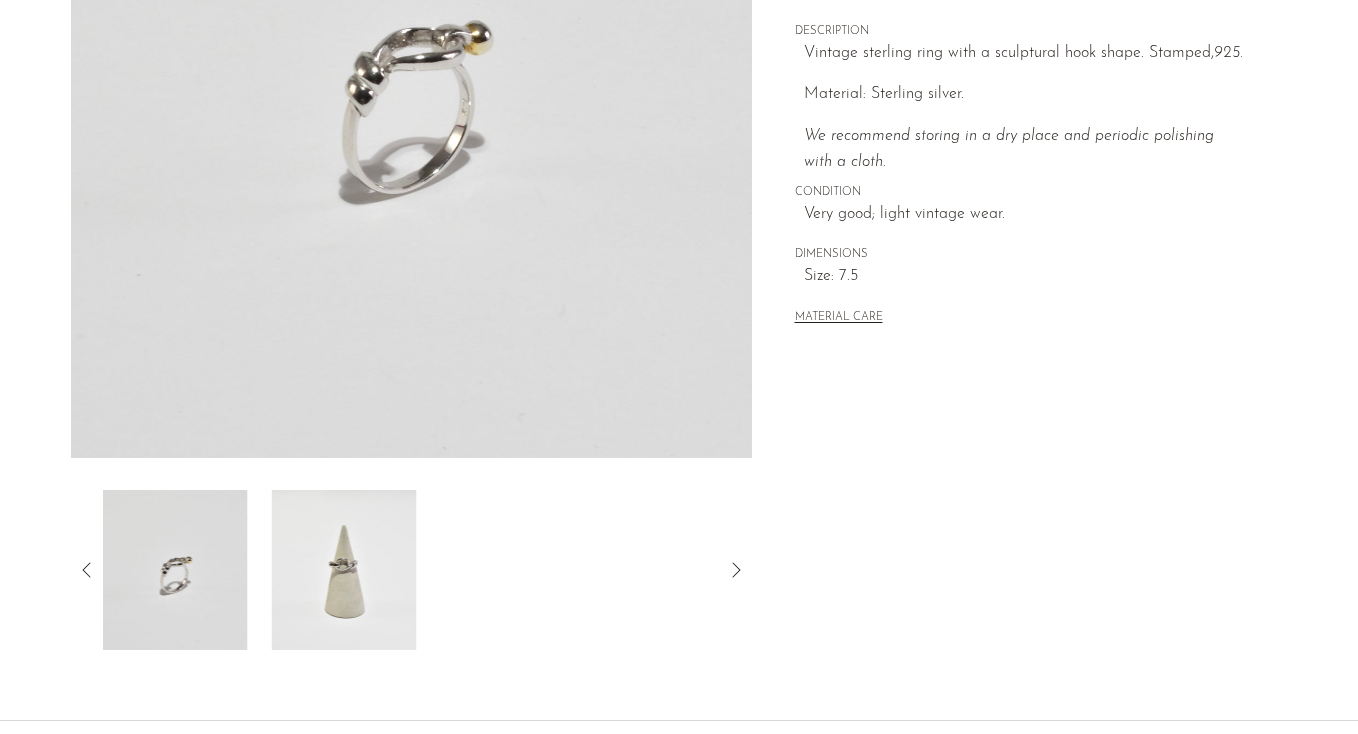 click 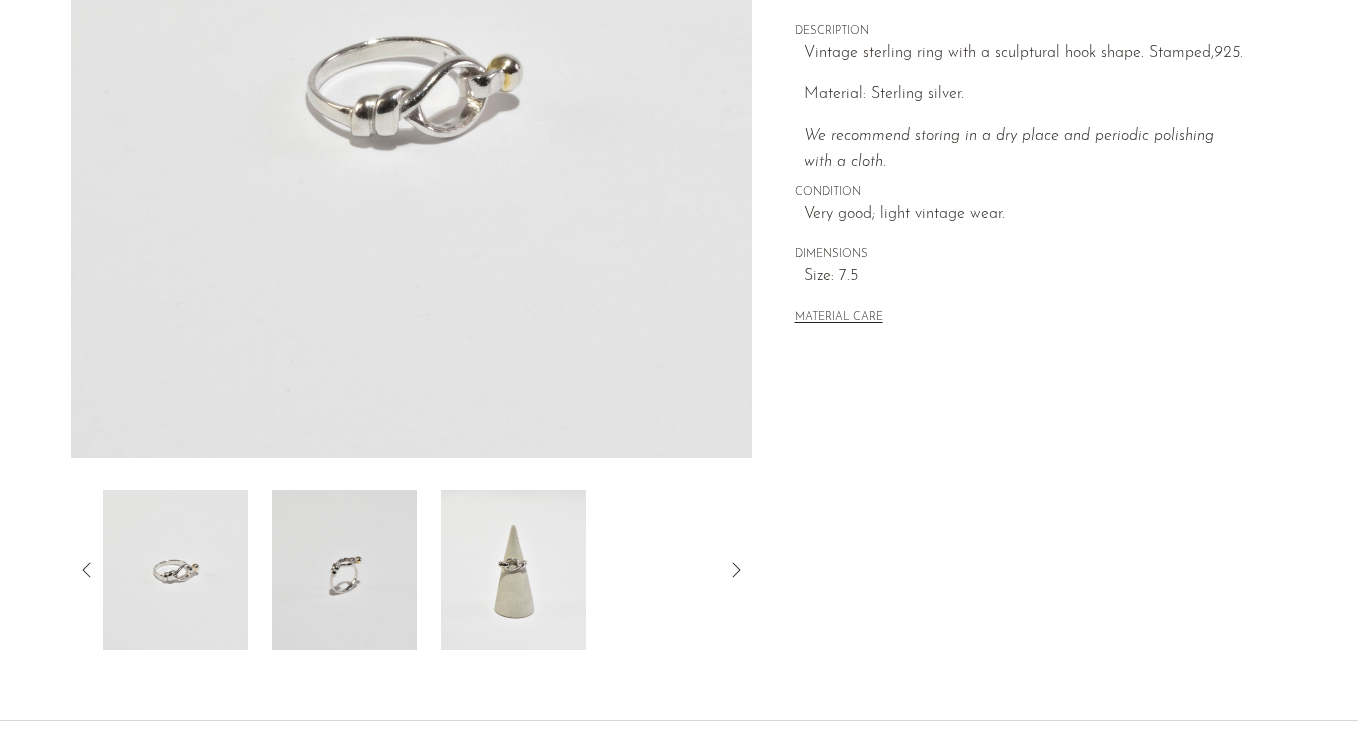 click 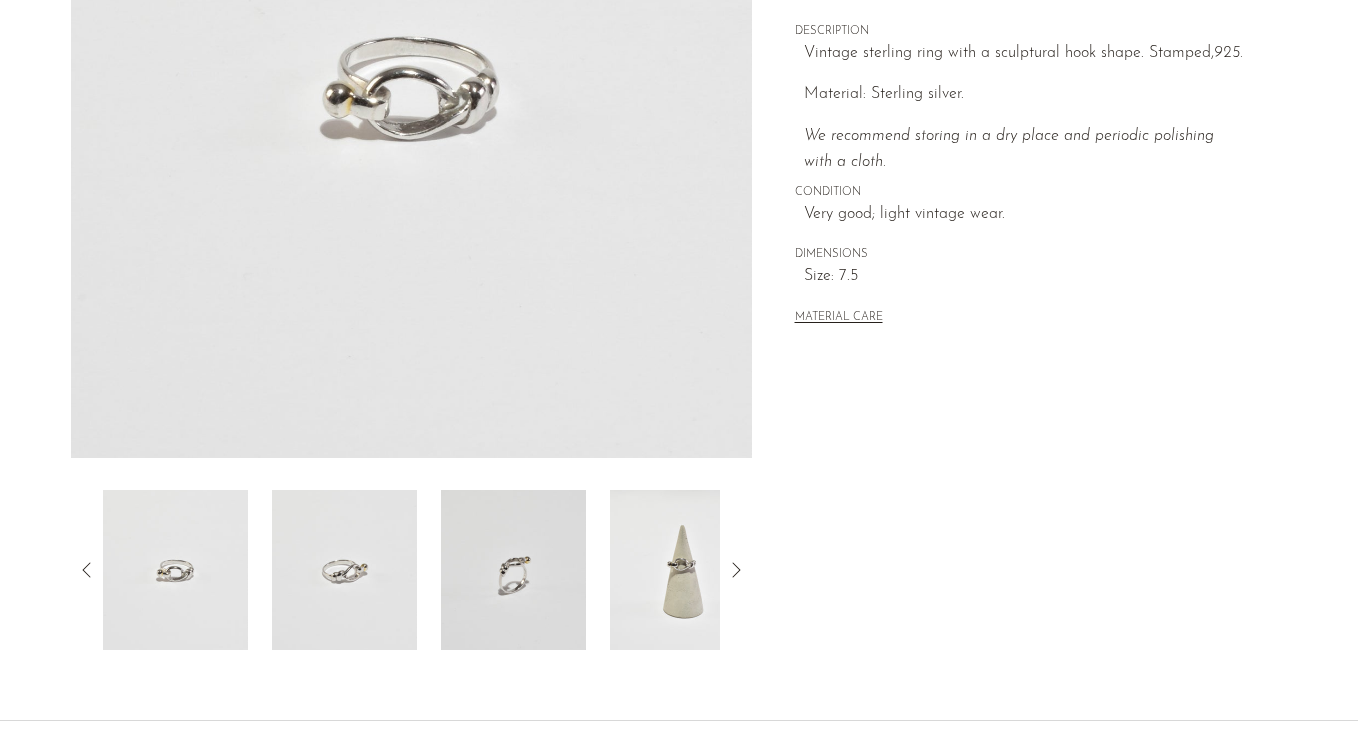 click at bounding box center [175, 570] 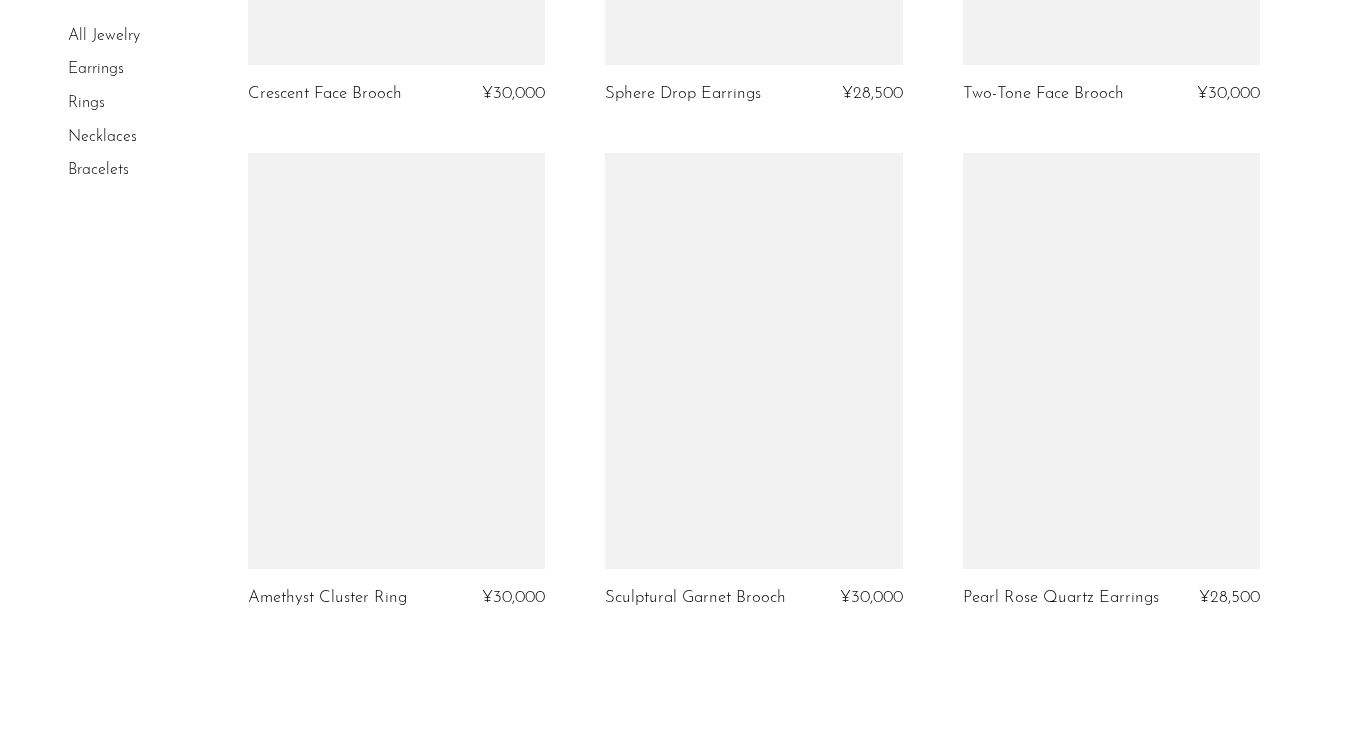 scroll, scrollTop: 5858, scrollLeft: 0, axis: vertical 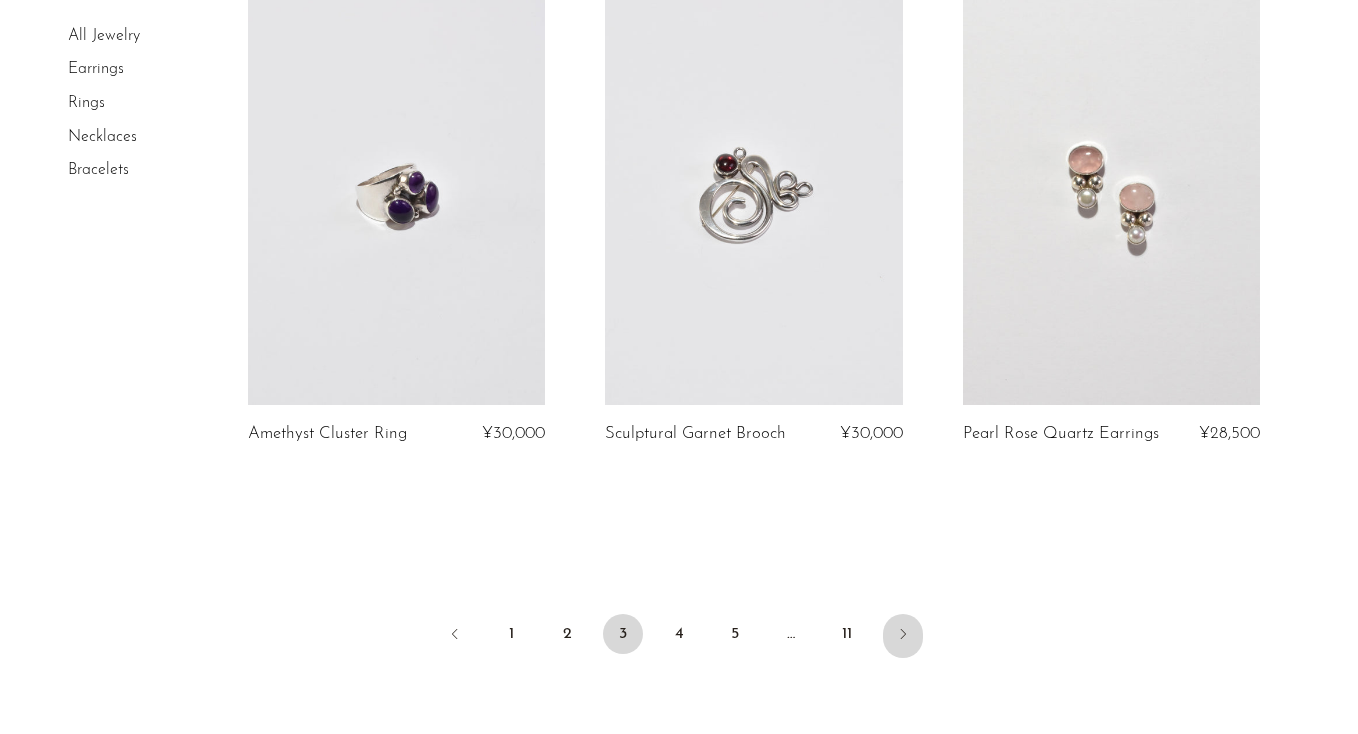 click 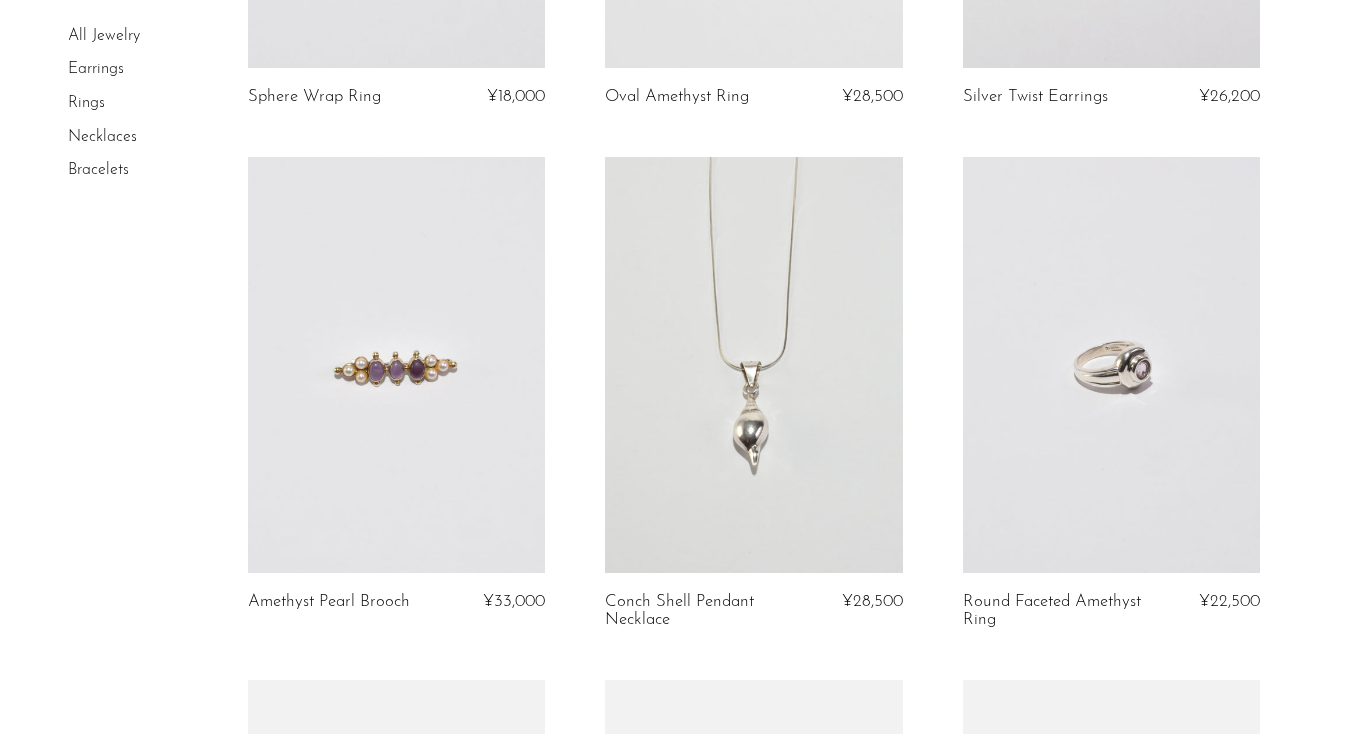 scroll, scrollTop: 604, scrollLeft: 0, axis: vertical 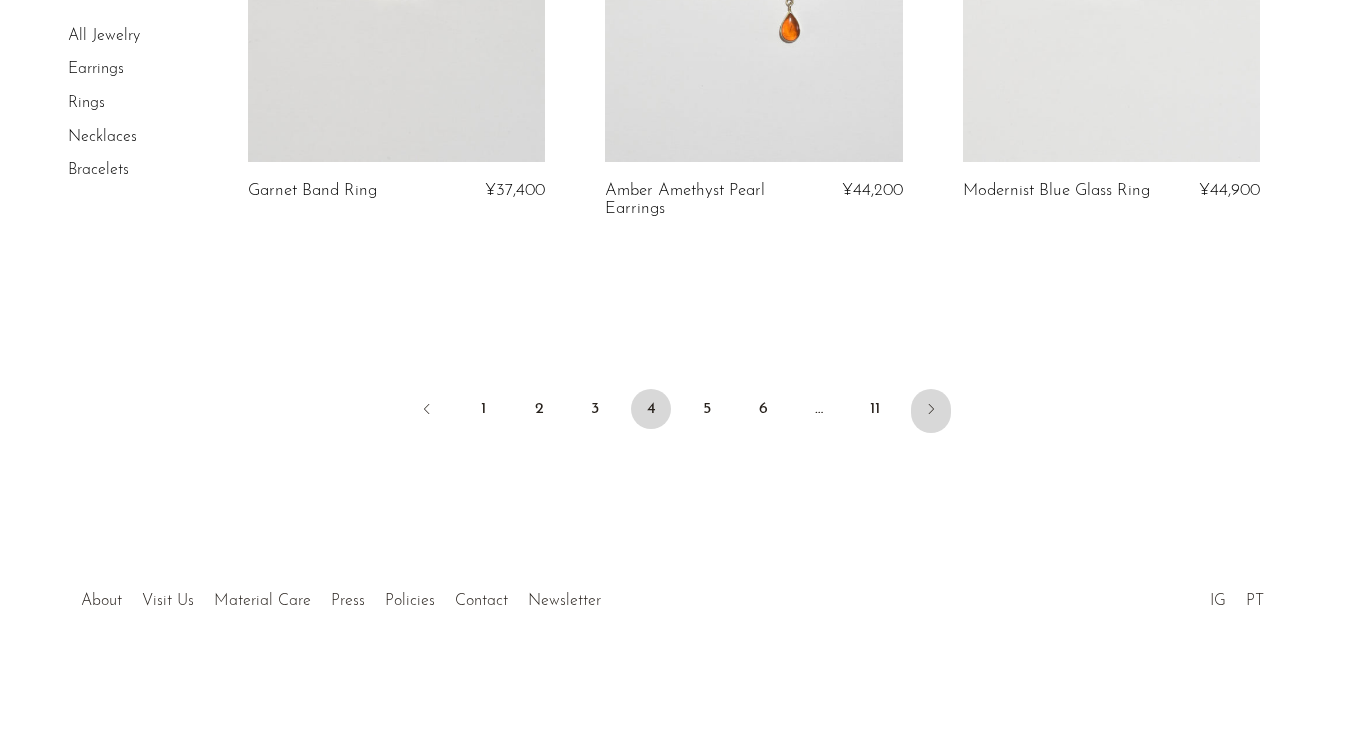 click 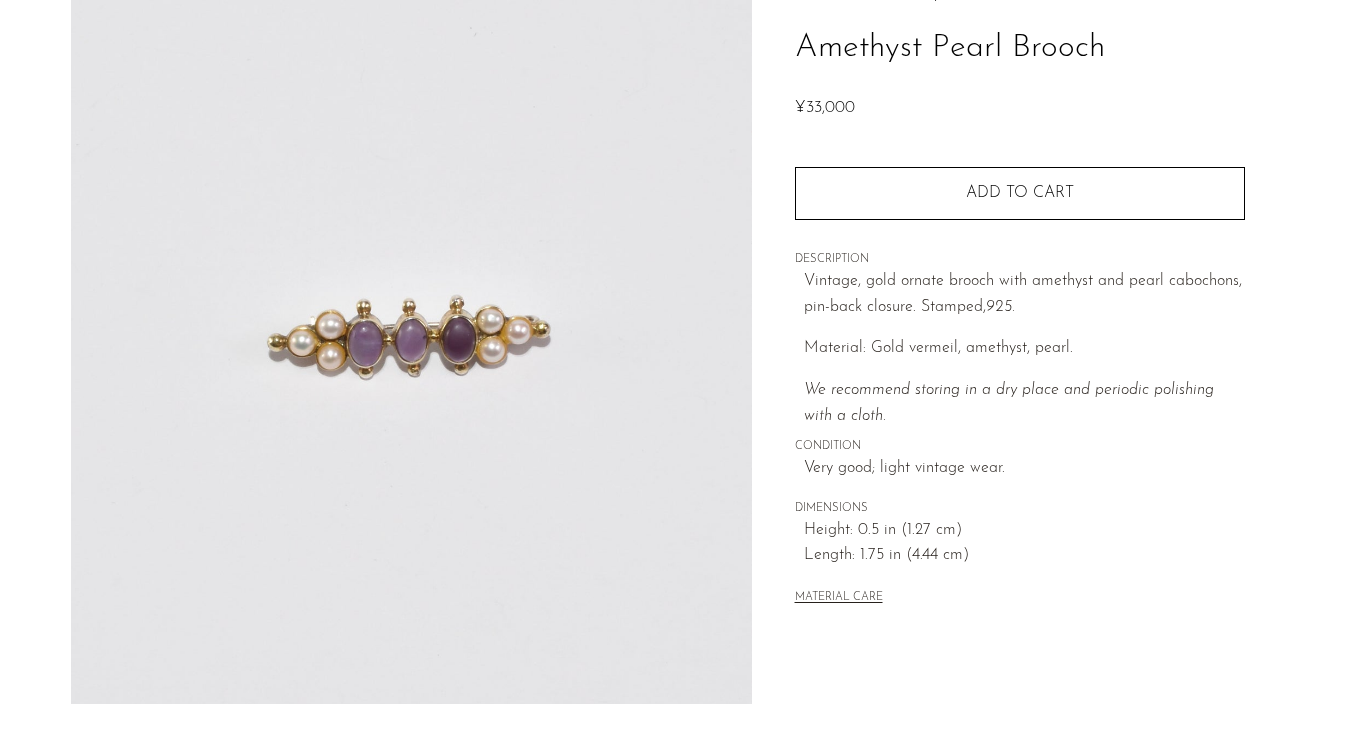 scroll, scrollTop: 82, scrollLeft: 0, axis: vertical 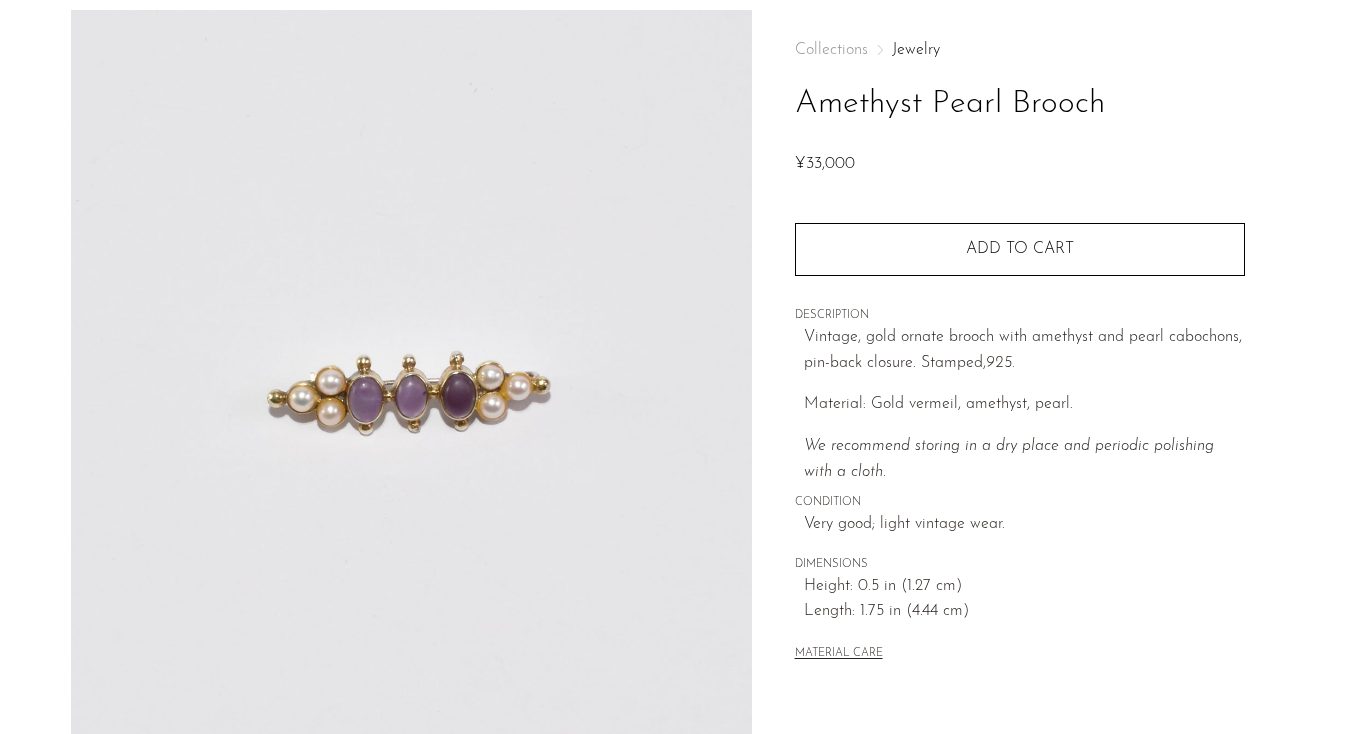 click at bounding box center (411, 385) 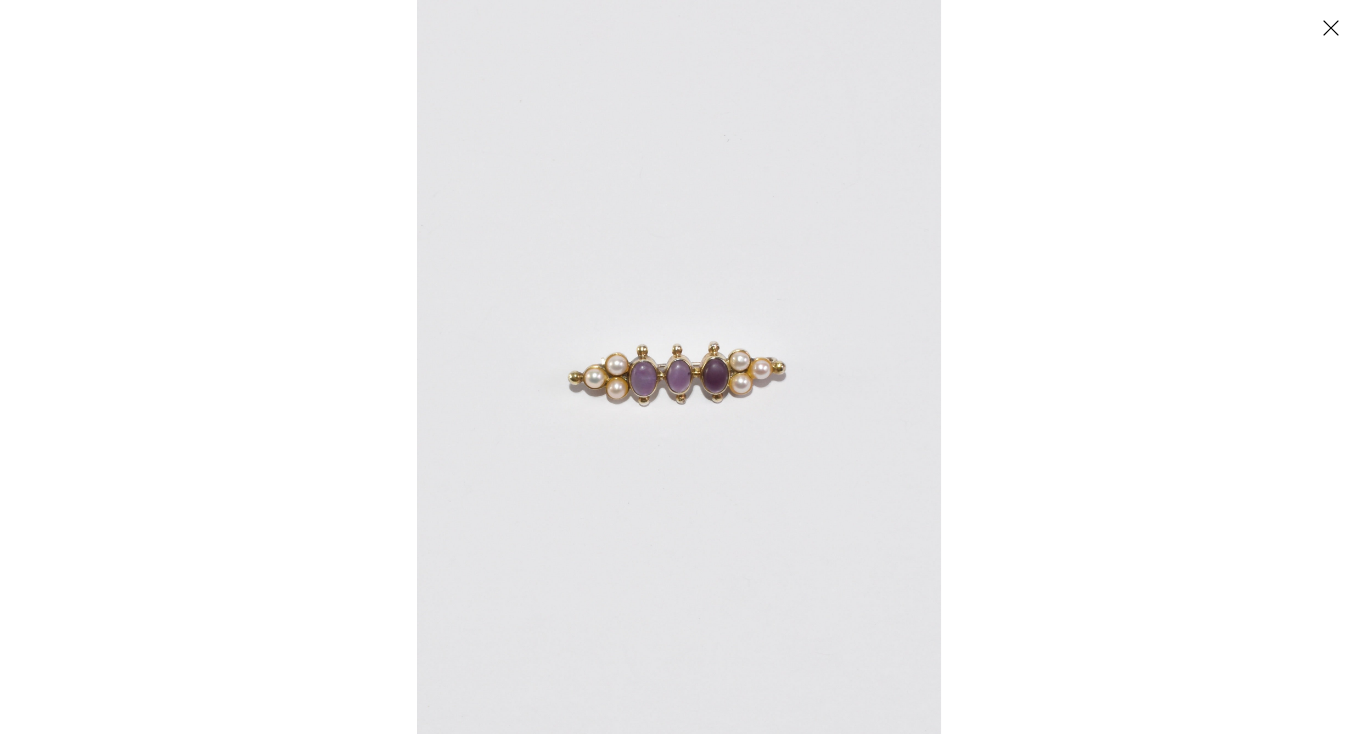 click at bounding box center (679, 367) 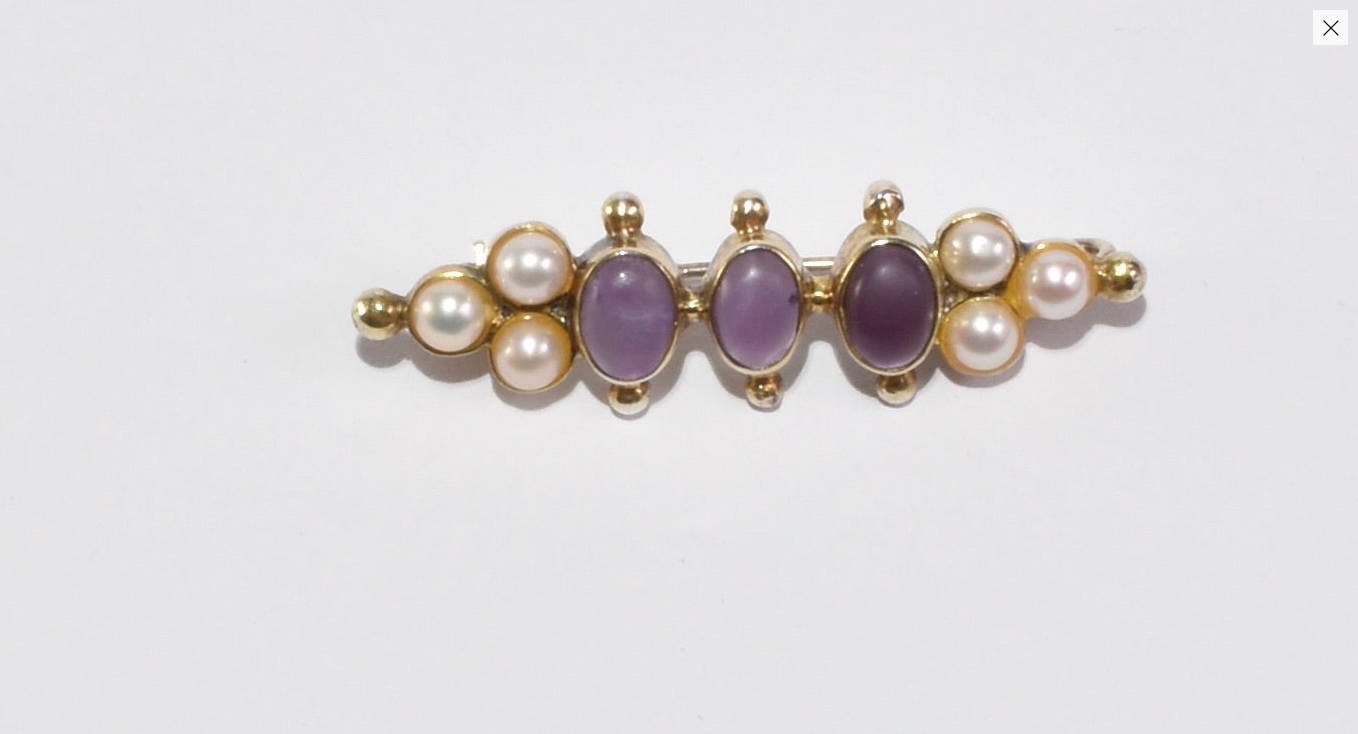 click at bounding box center [756, 275] 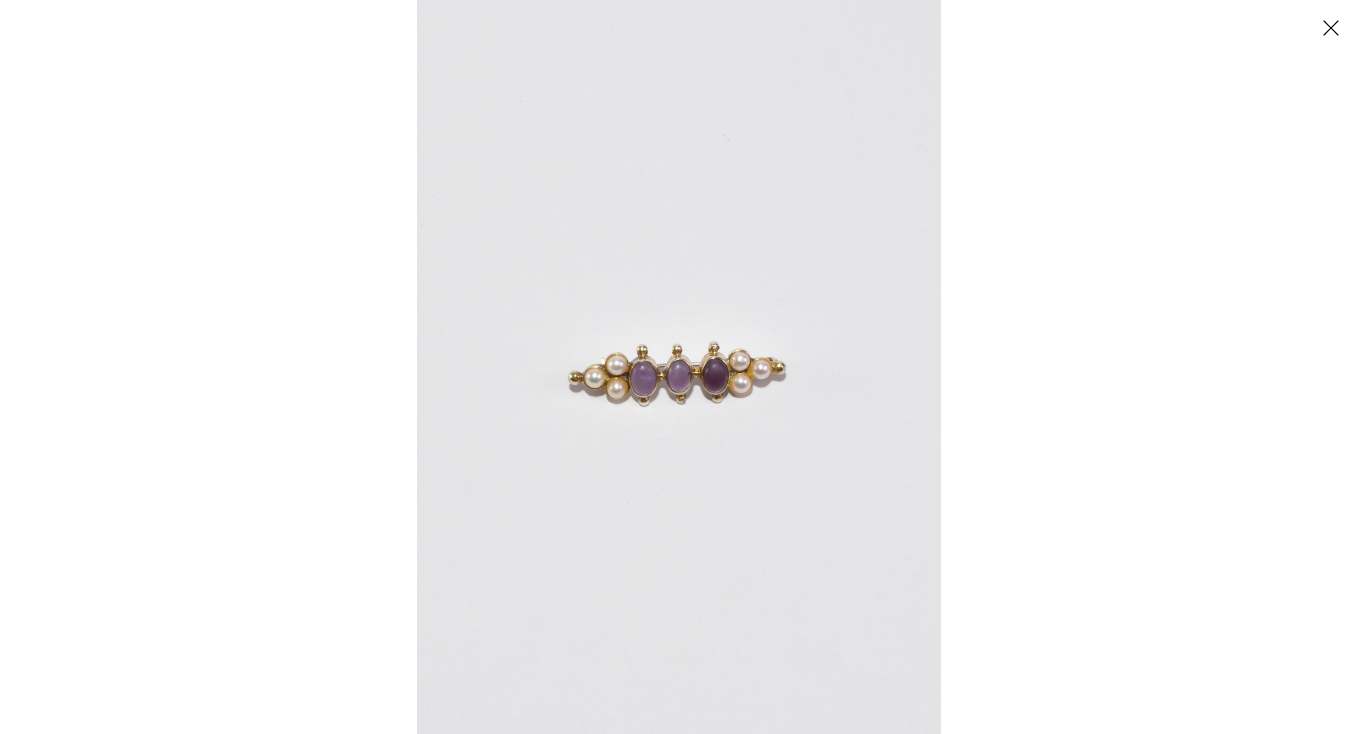 click at bounding box center (1330, 27) 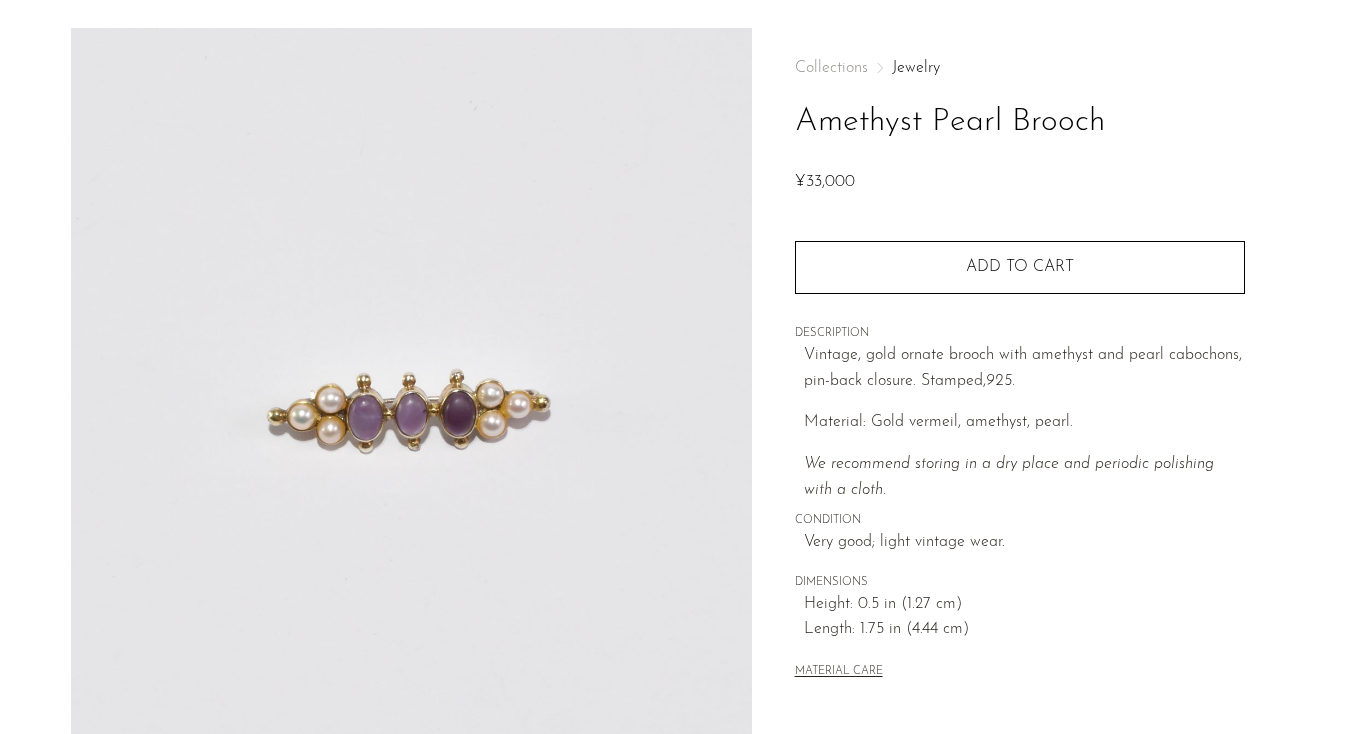 scroll, scrollTop: 0, scrollLeft: 0, axis: both 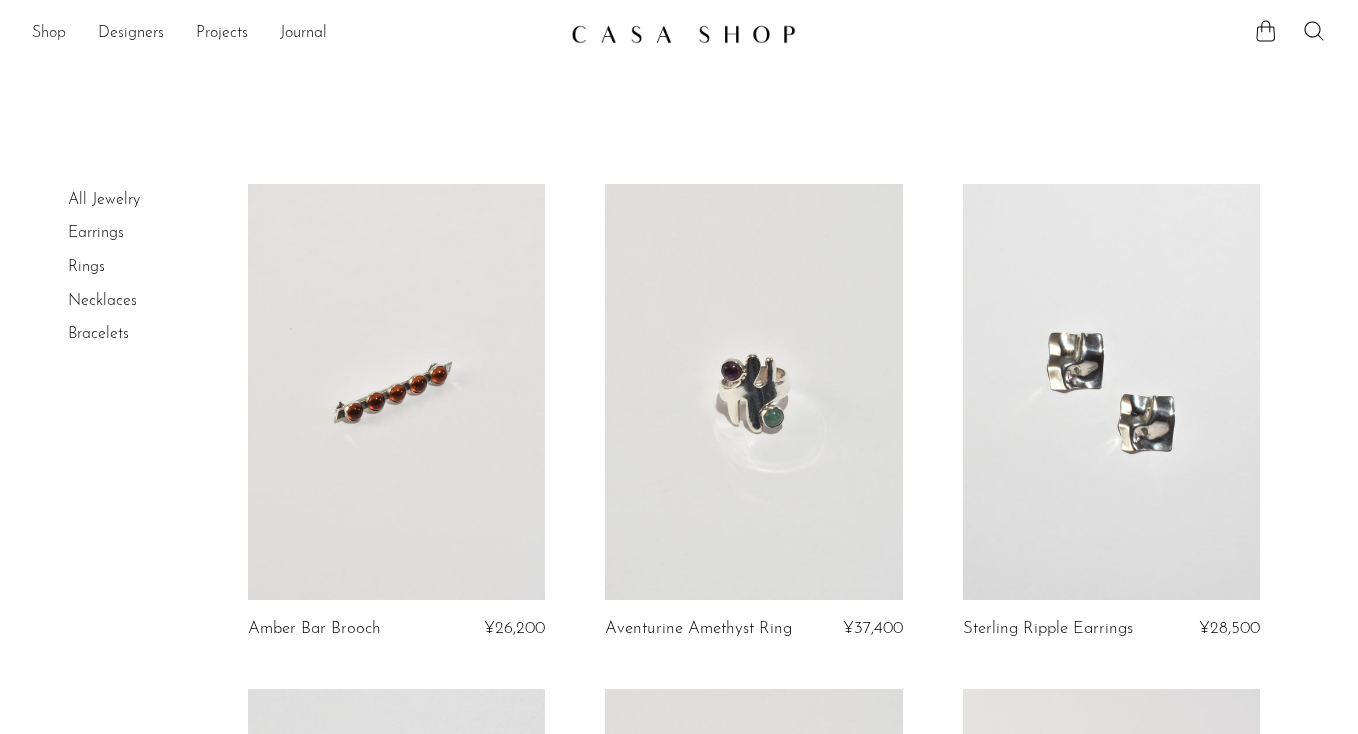 click on "Shop" at bounding box center [49, 34] 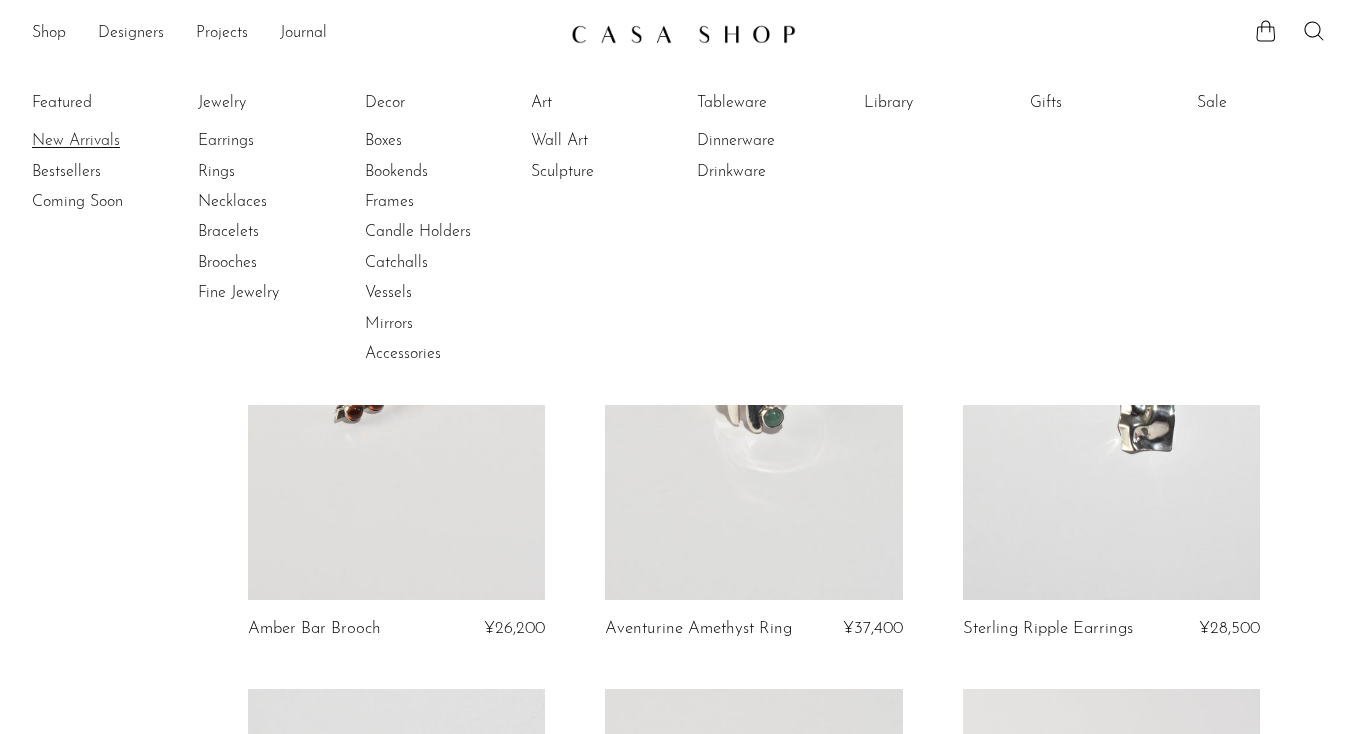 click on "New Arrivals" at bounding box center (107, 141) 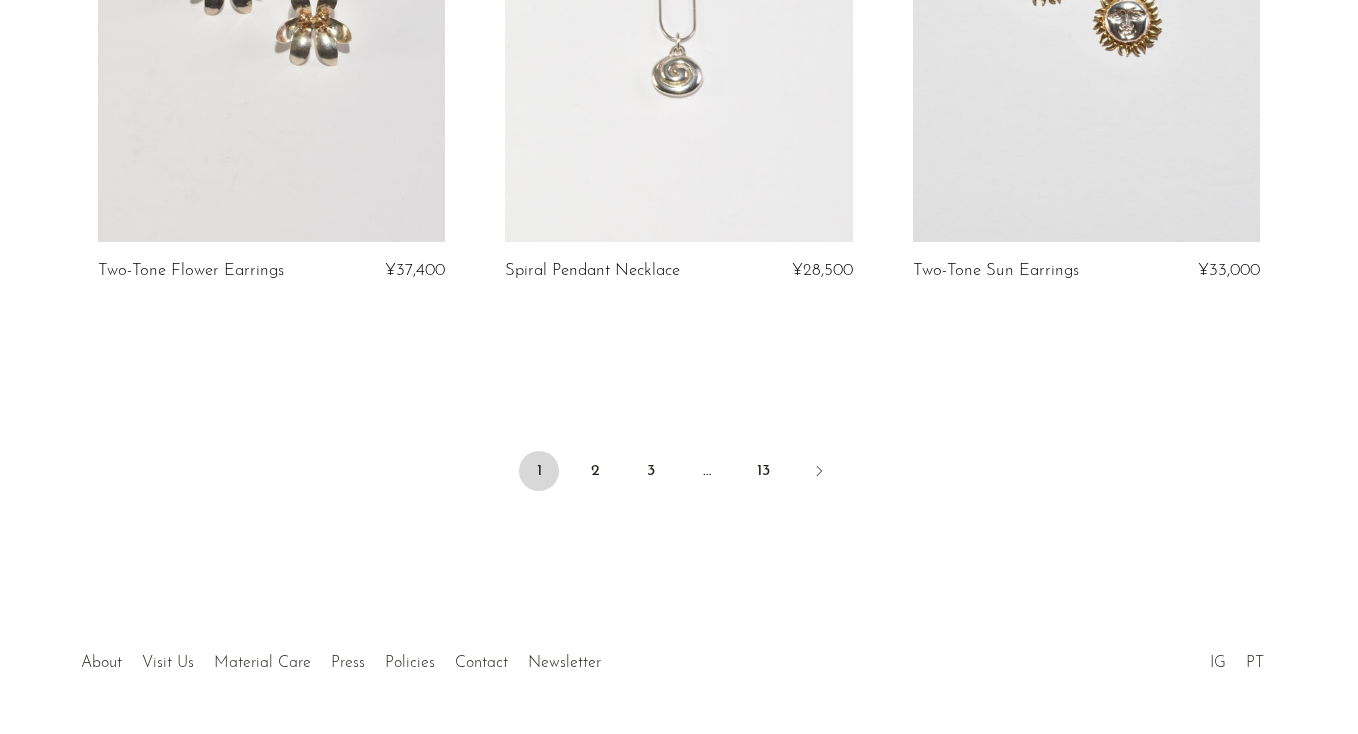 scroll, scrollTop: 6886, scrollLeft: 0, axis: vertical 